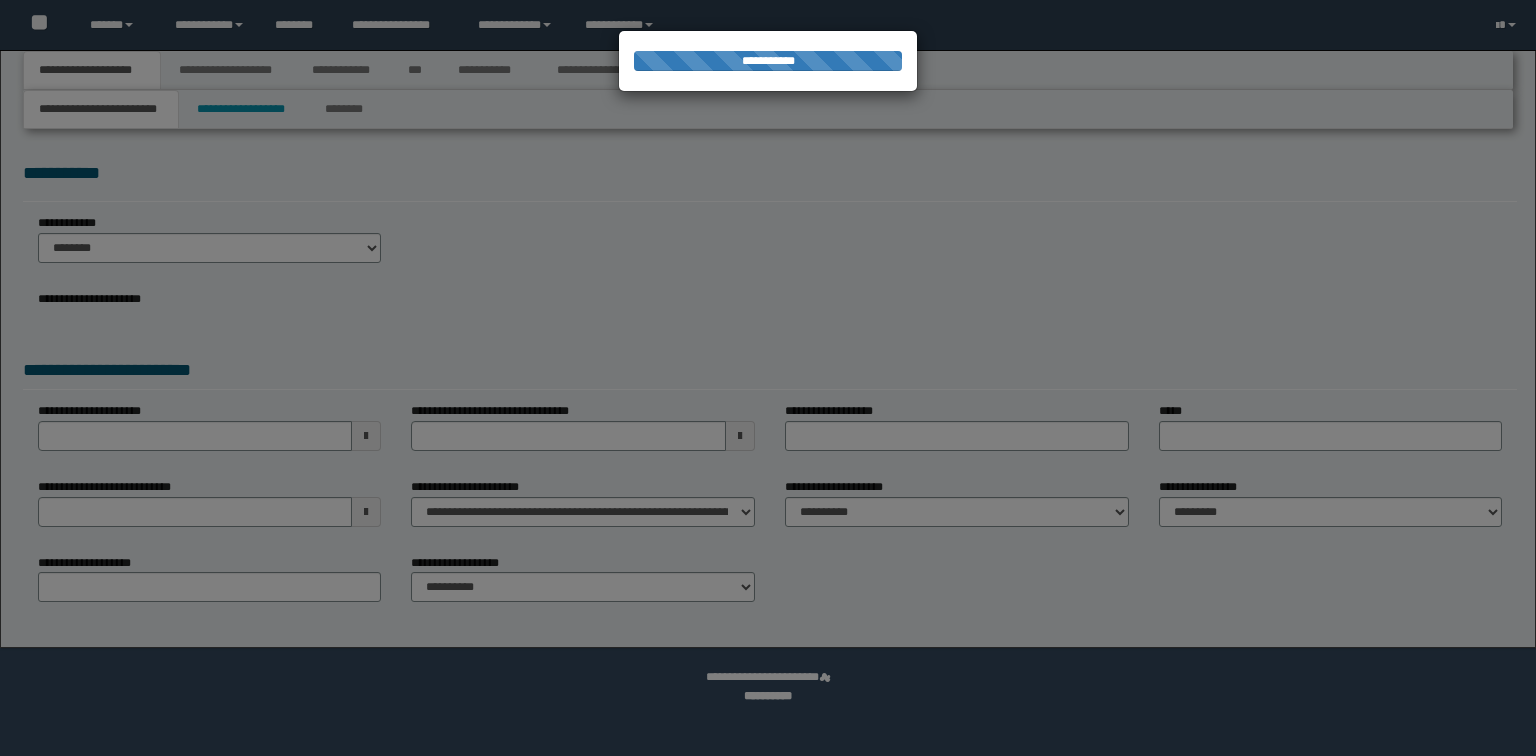 scroll, scrollTop: 0, scrollLeft: 0, axis: both 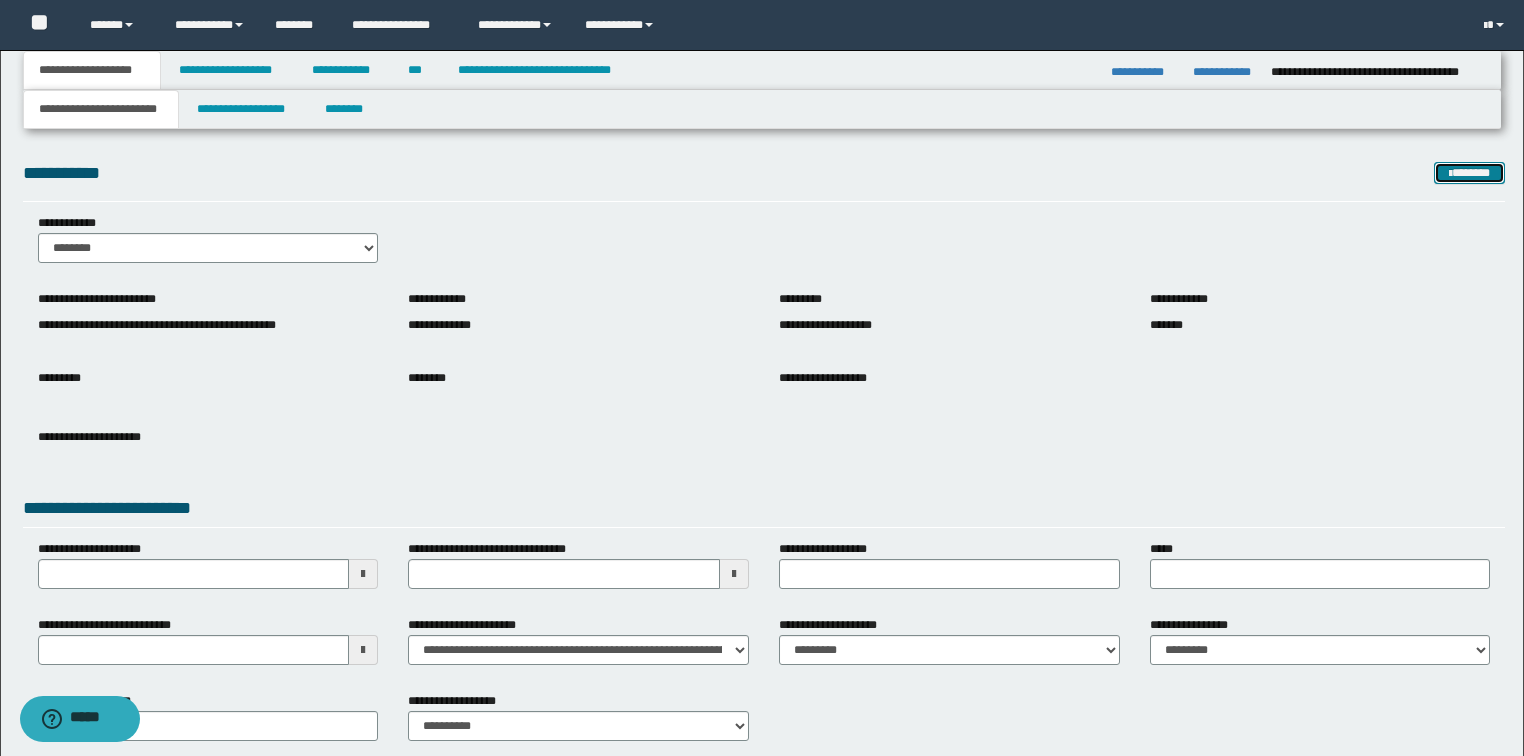 click on "*******" at bounding box center [1469, 173] 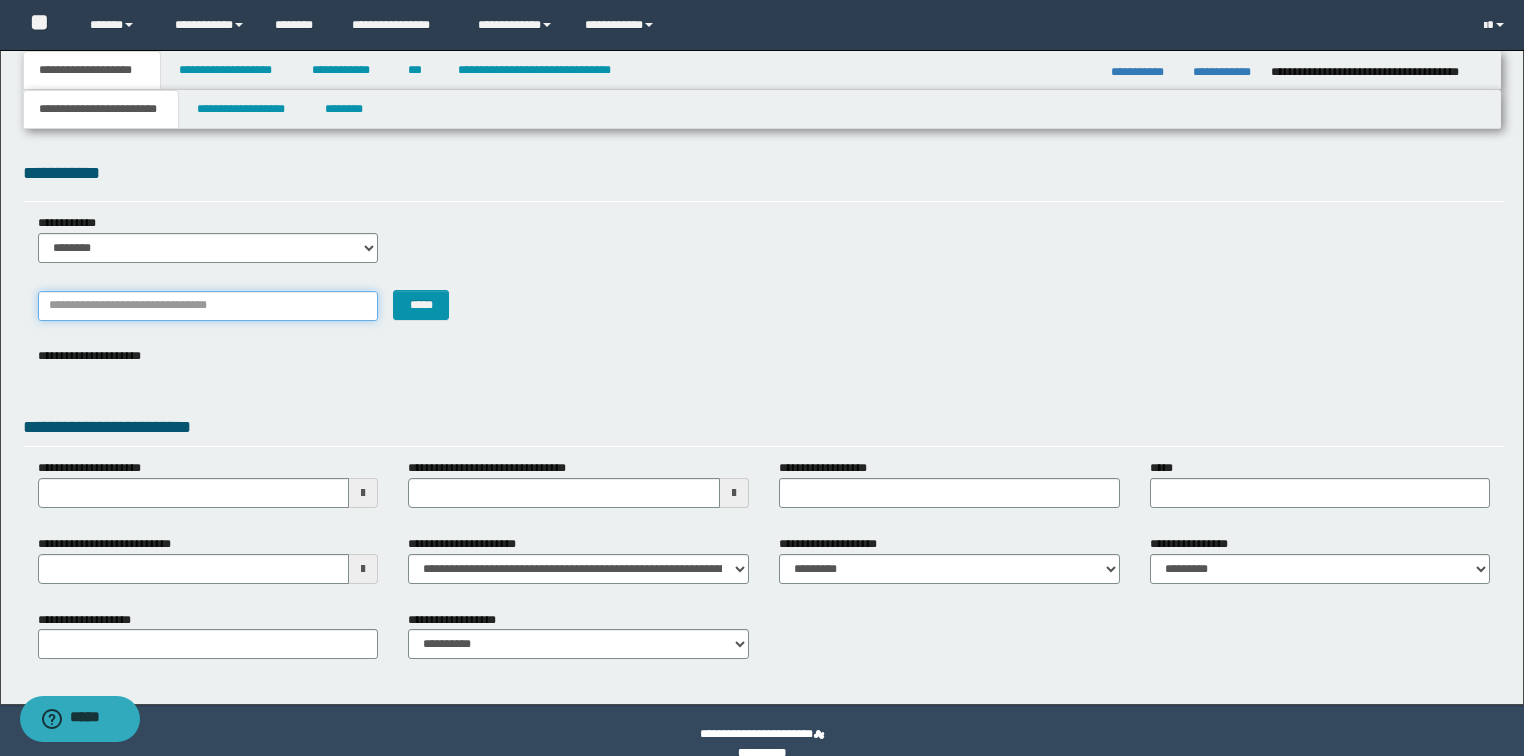 click on "*******" at bounding box center (208, 306) 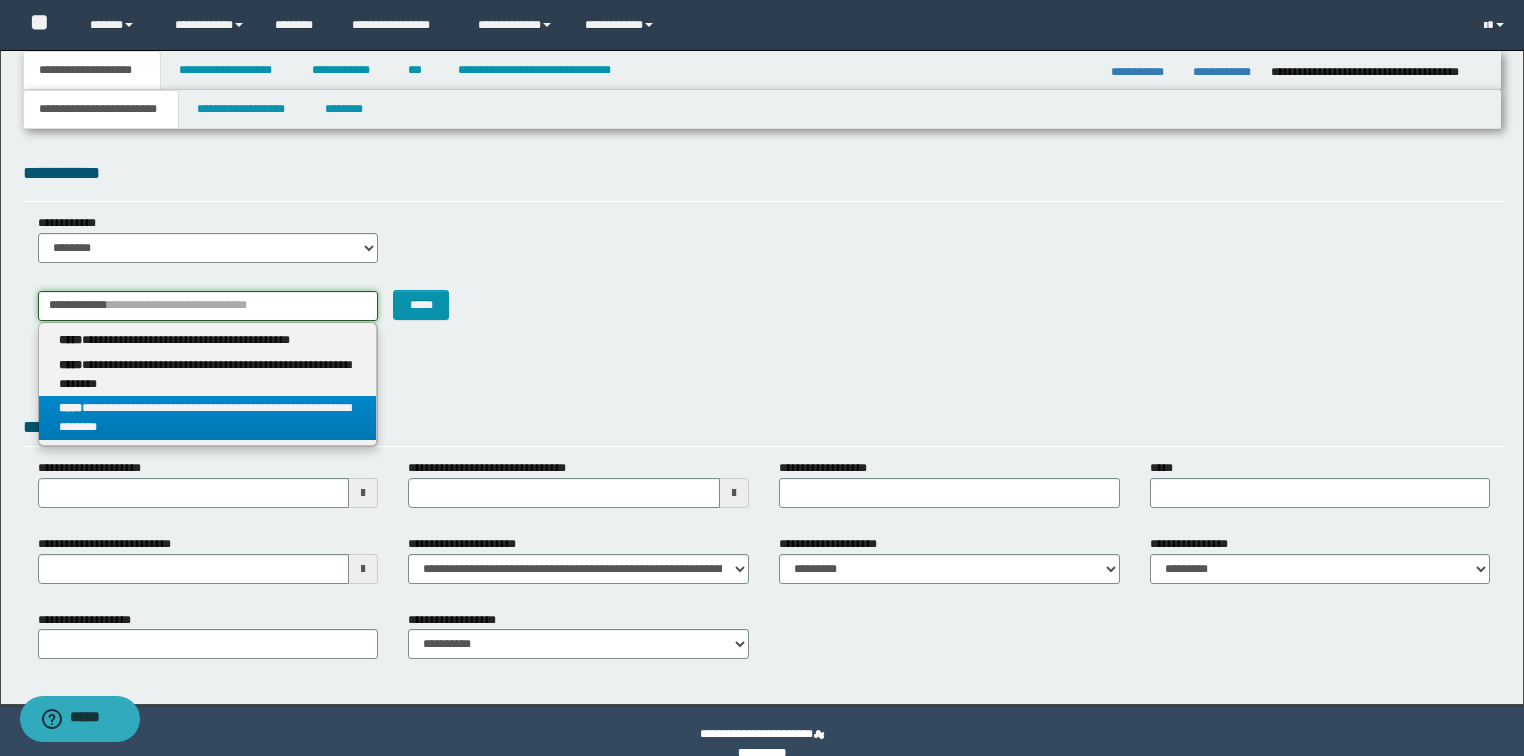 type on "**********" 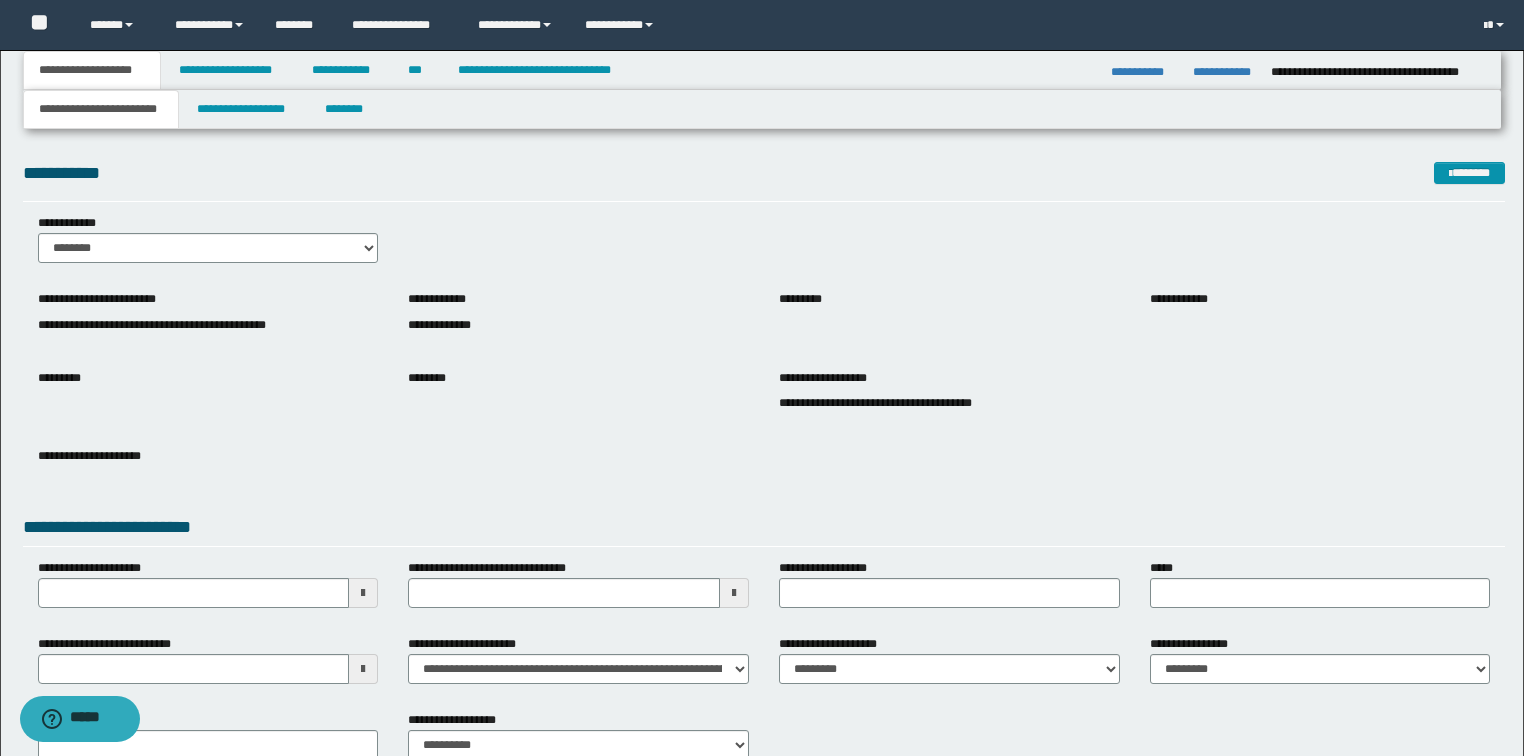 scroll, scrollTop: 127, scrollLeft: 0, axis: vertical 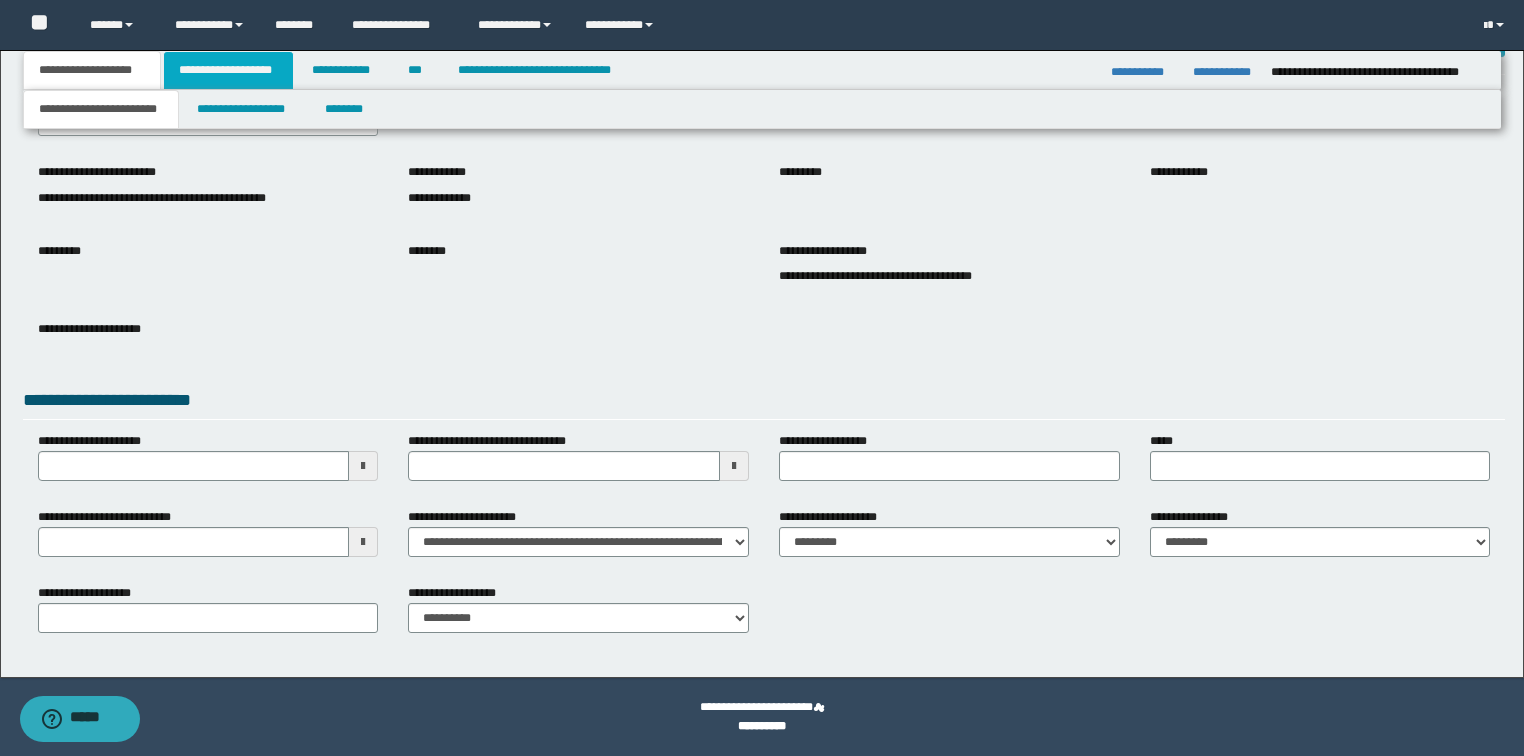 click on "[EMAIL]" at bounding box center (228, 70) 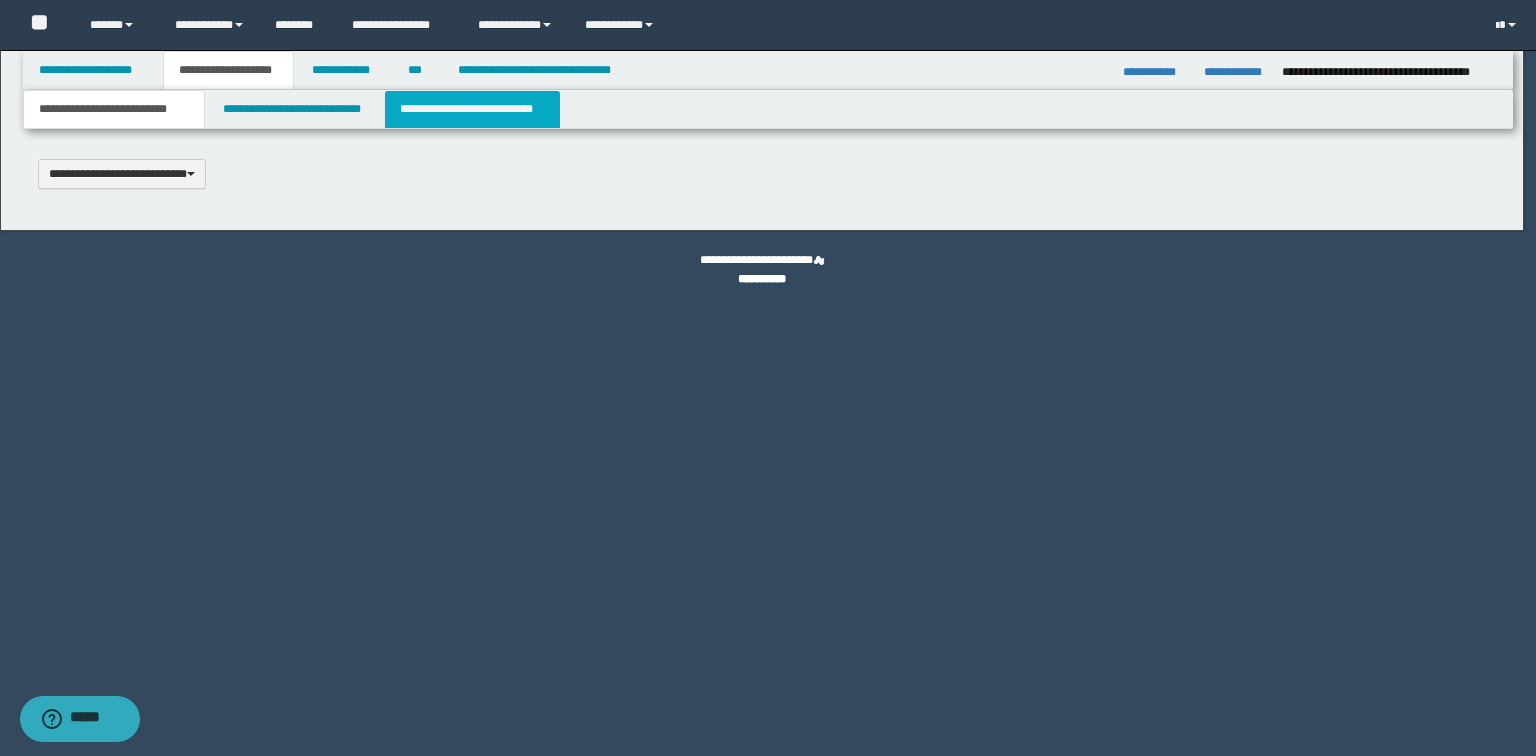 scroll, scrollTop: 0, scrollLeft: 0, axis: both 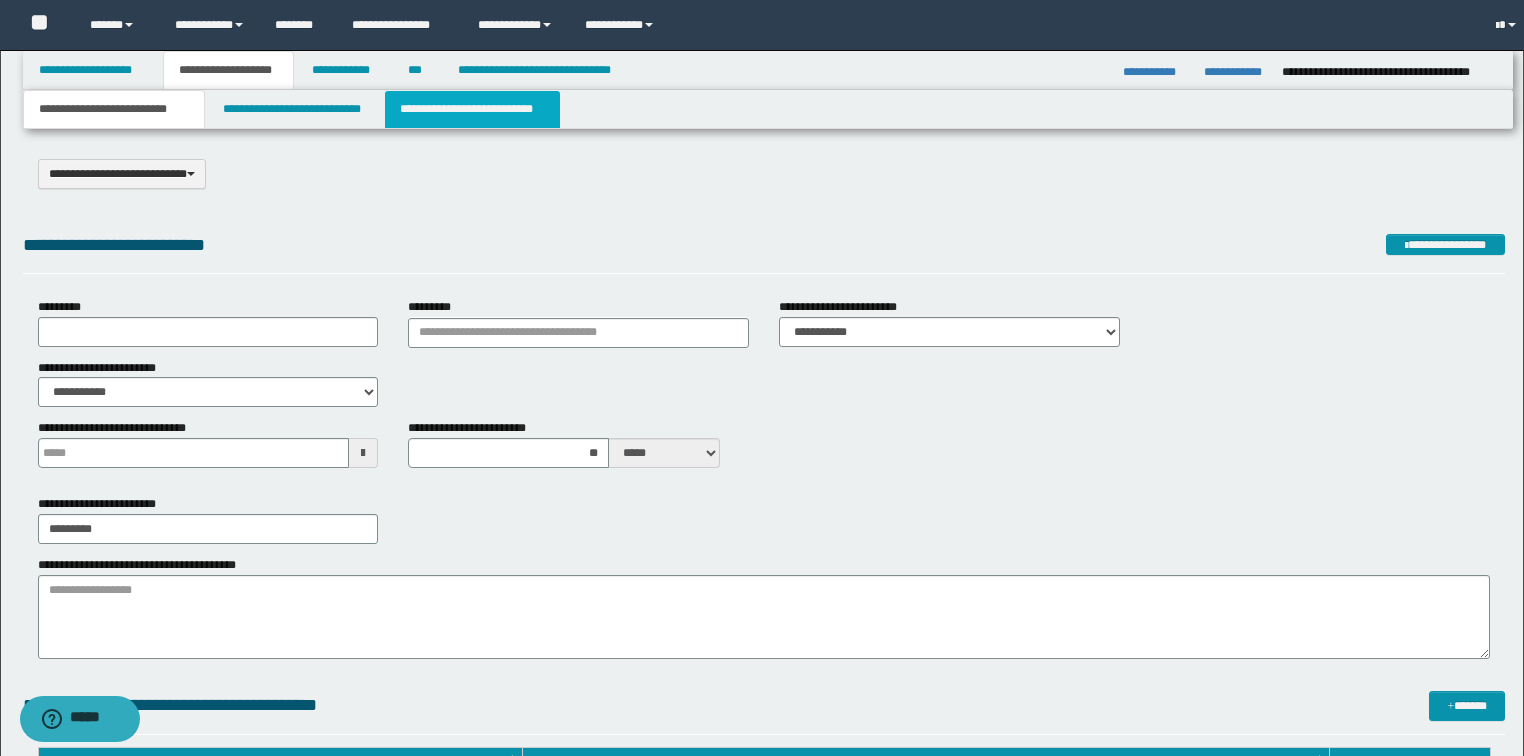 click on "**********" at bounding box center [472, 109] 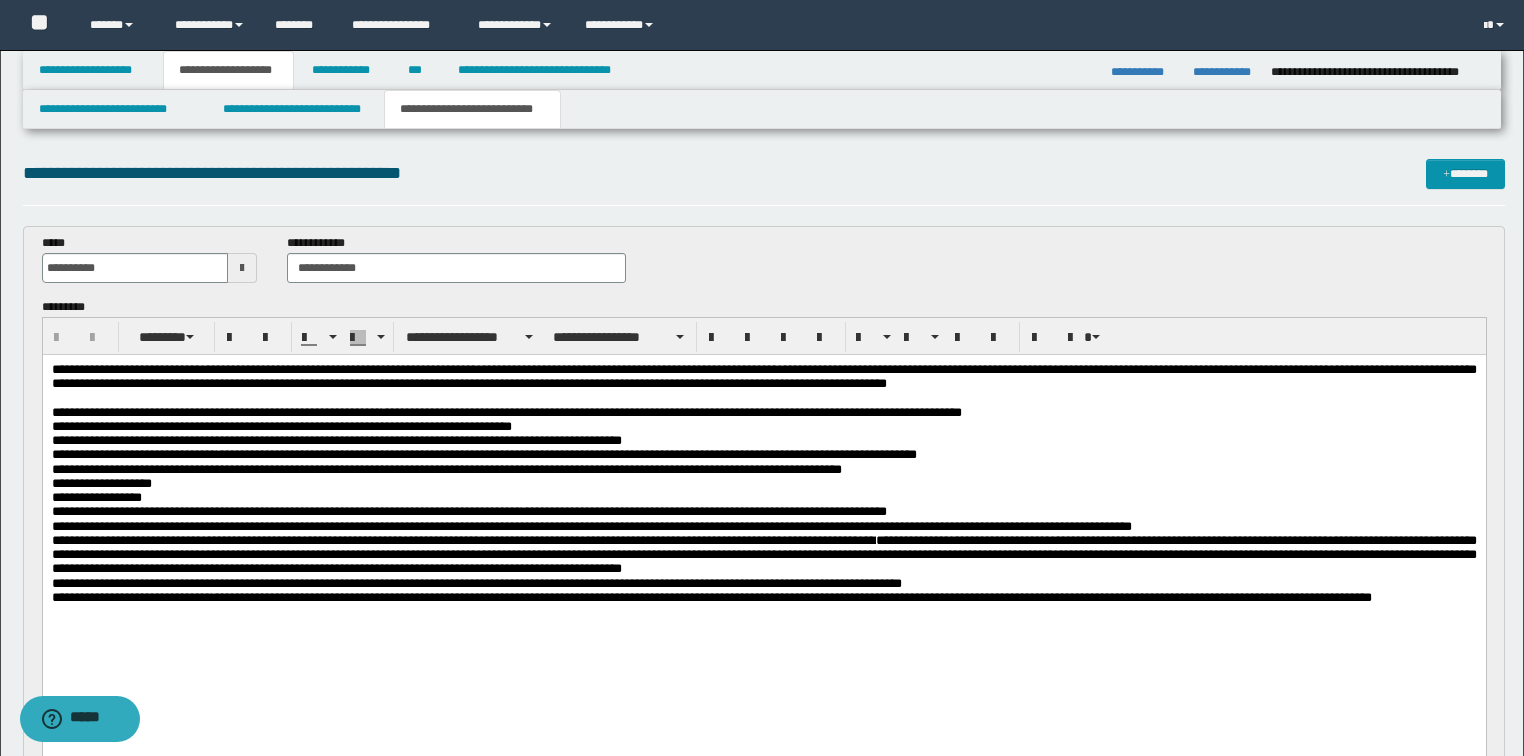 scroll, scrollTop: 0, scrollLeft: 0, axis: both 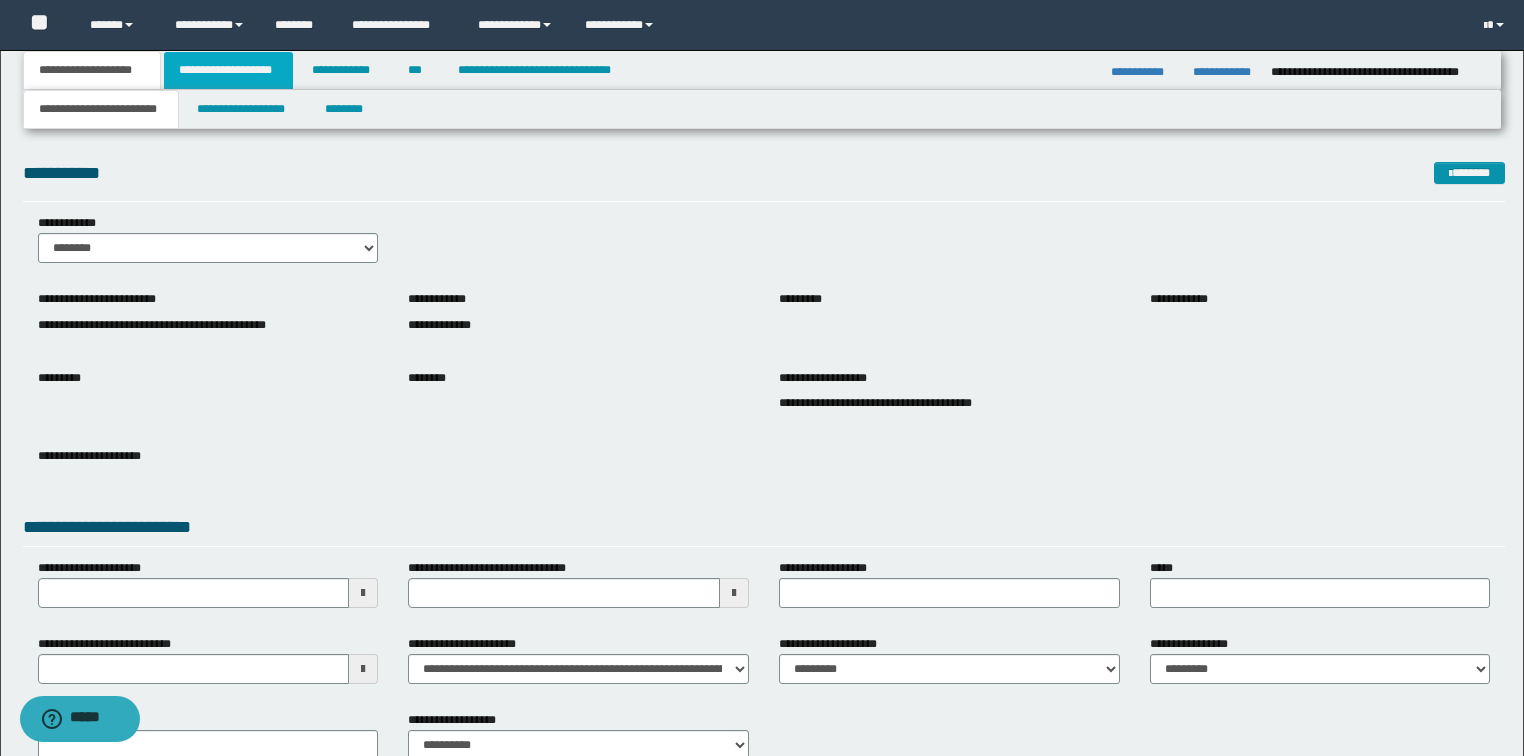 click on "[EMAIL]" at bounding box center [228, 70] 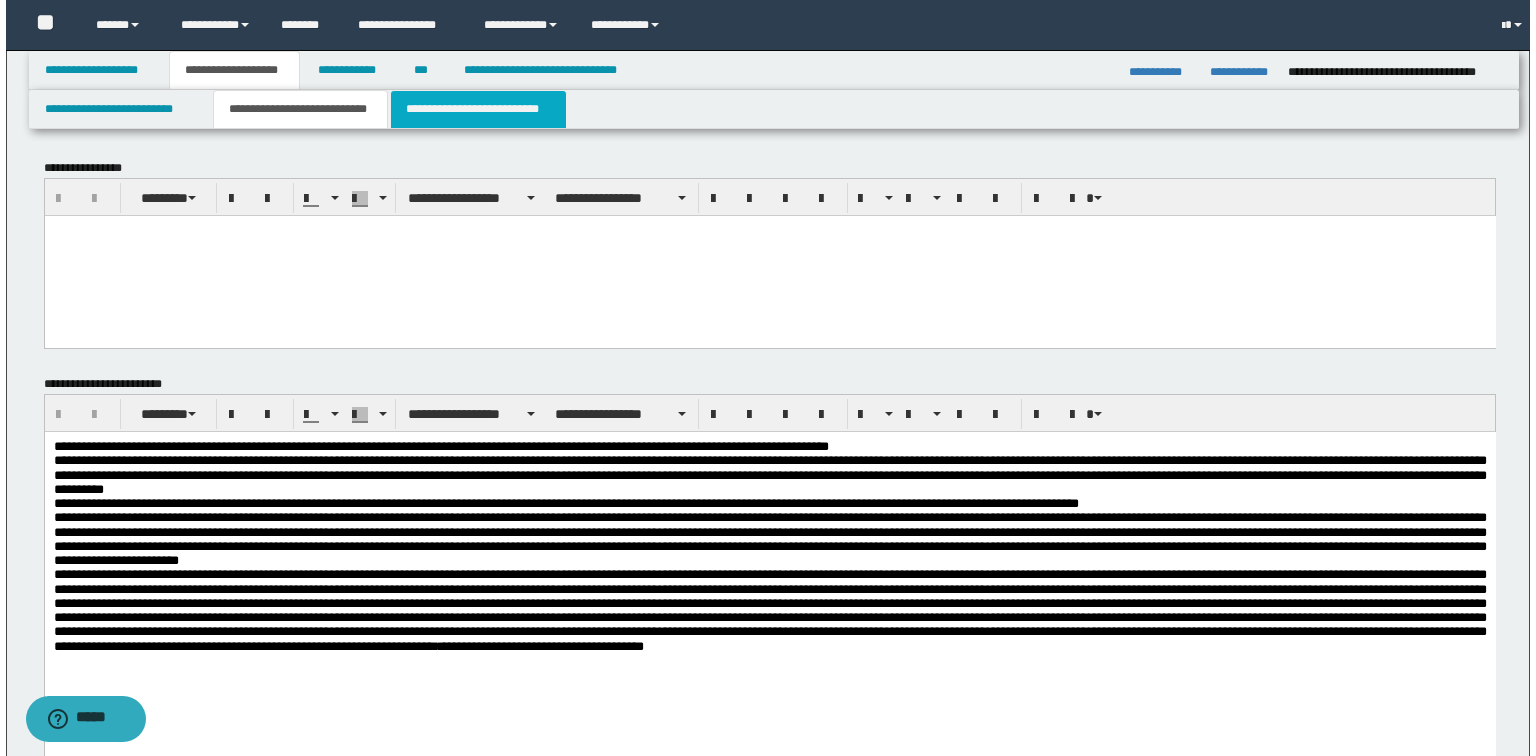 scroll, scrollTop: 0, scrollLeft: 0, axis: both 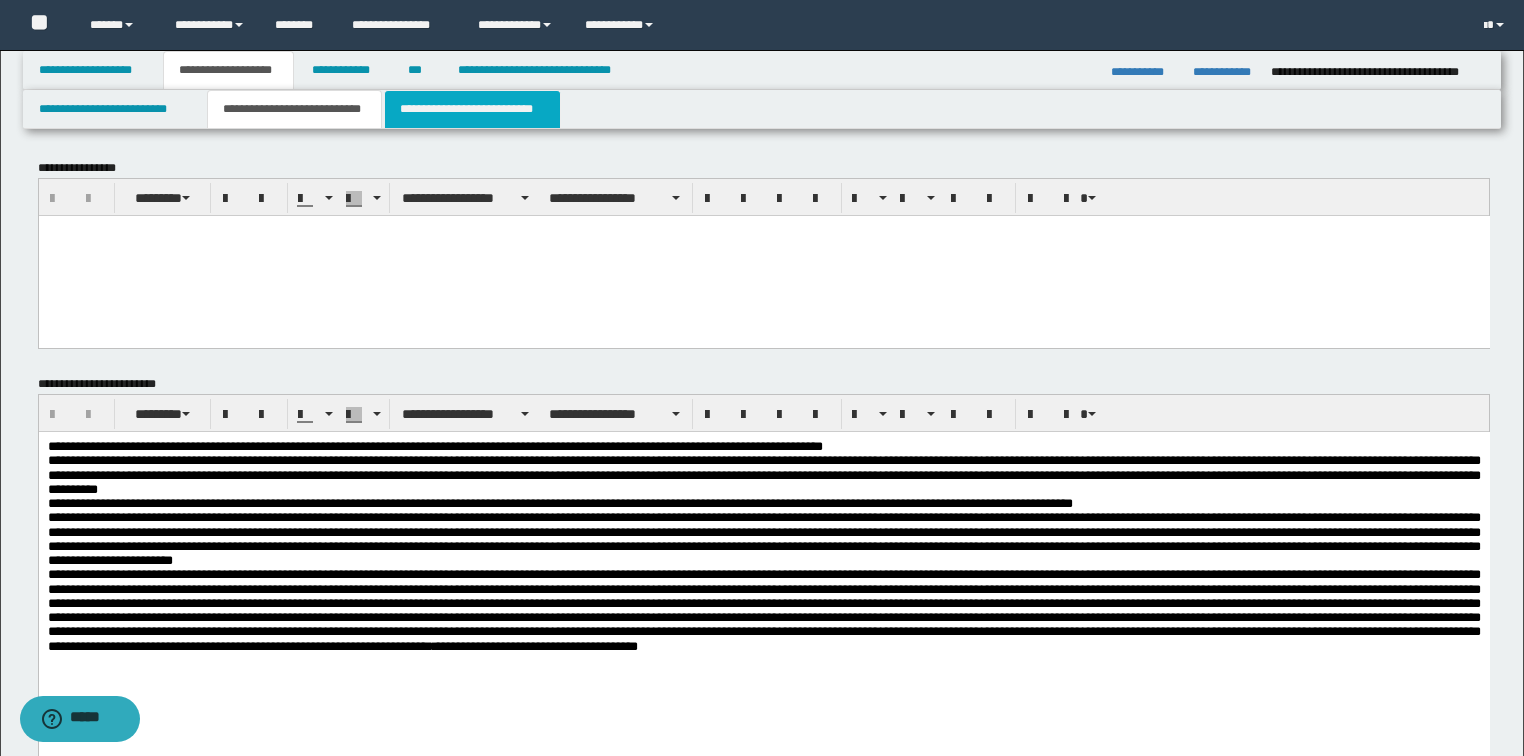 click on "[DRIVER_LICENSE]" at bounding box center (472, 109) 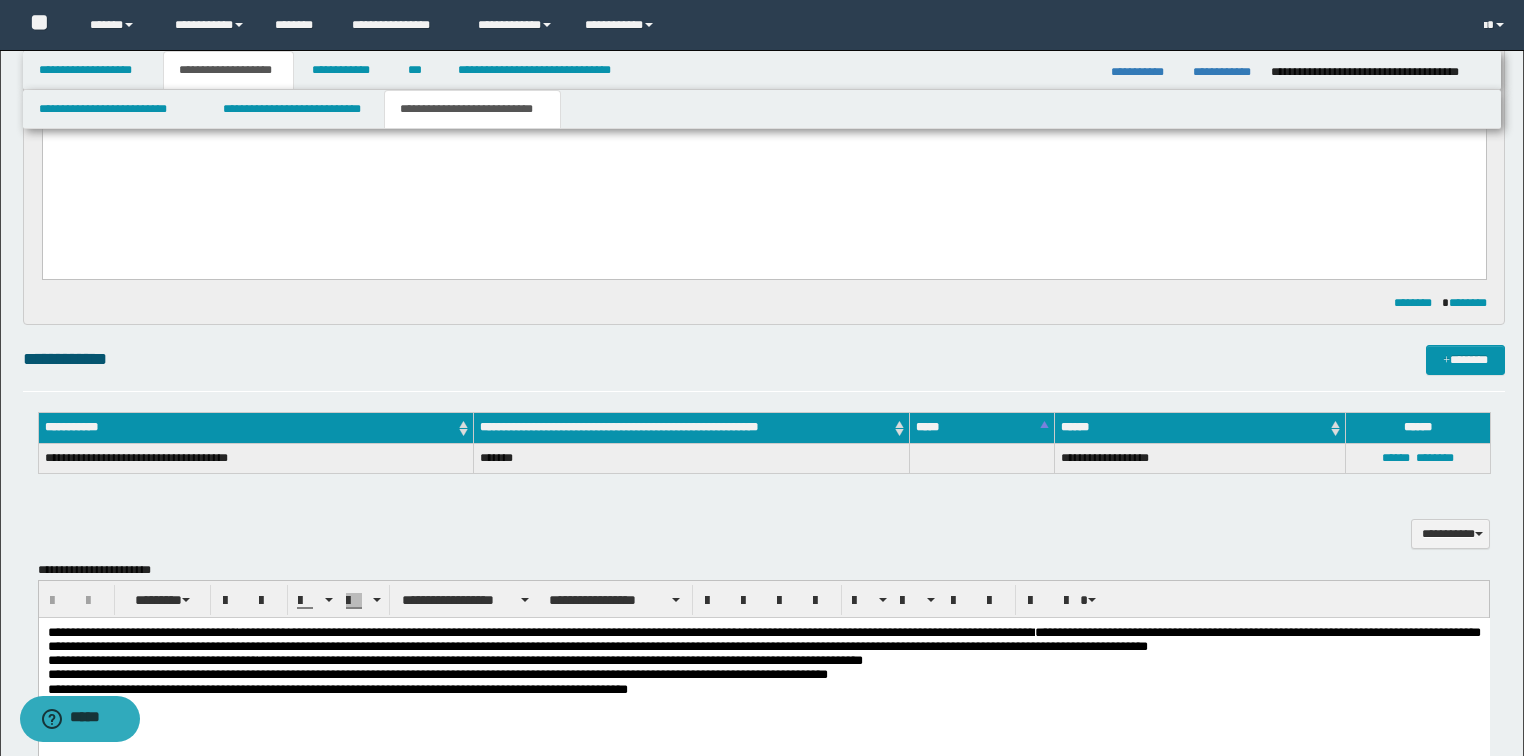 scroll, scrollTop: 720, scrollLeft: 0, axis: vertical 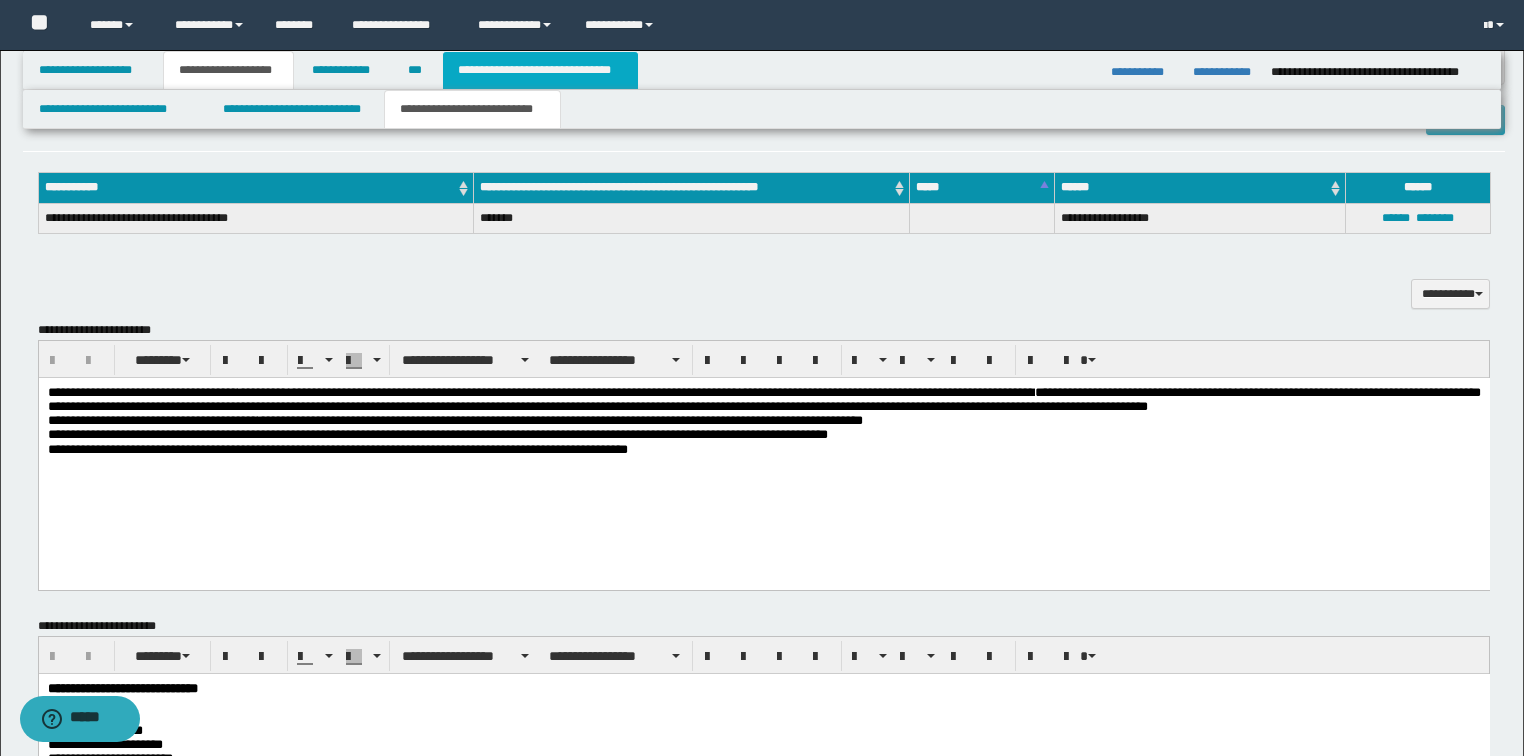 click on "**********" at bounding box center (540, 70) 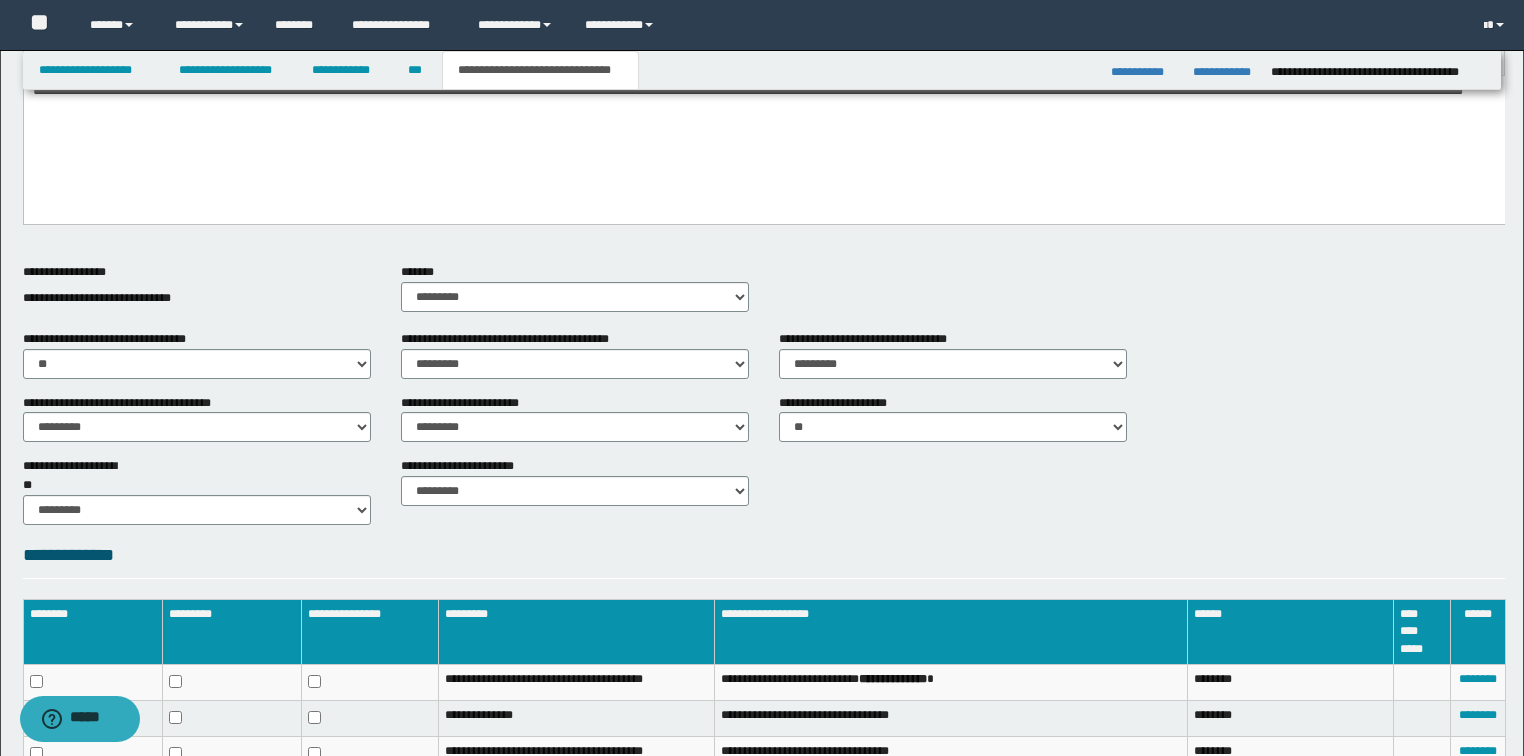 scroll, scrollTop: 718, scrollLeft: 0, axis: vertical 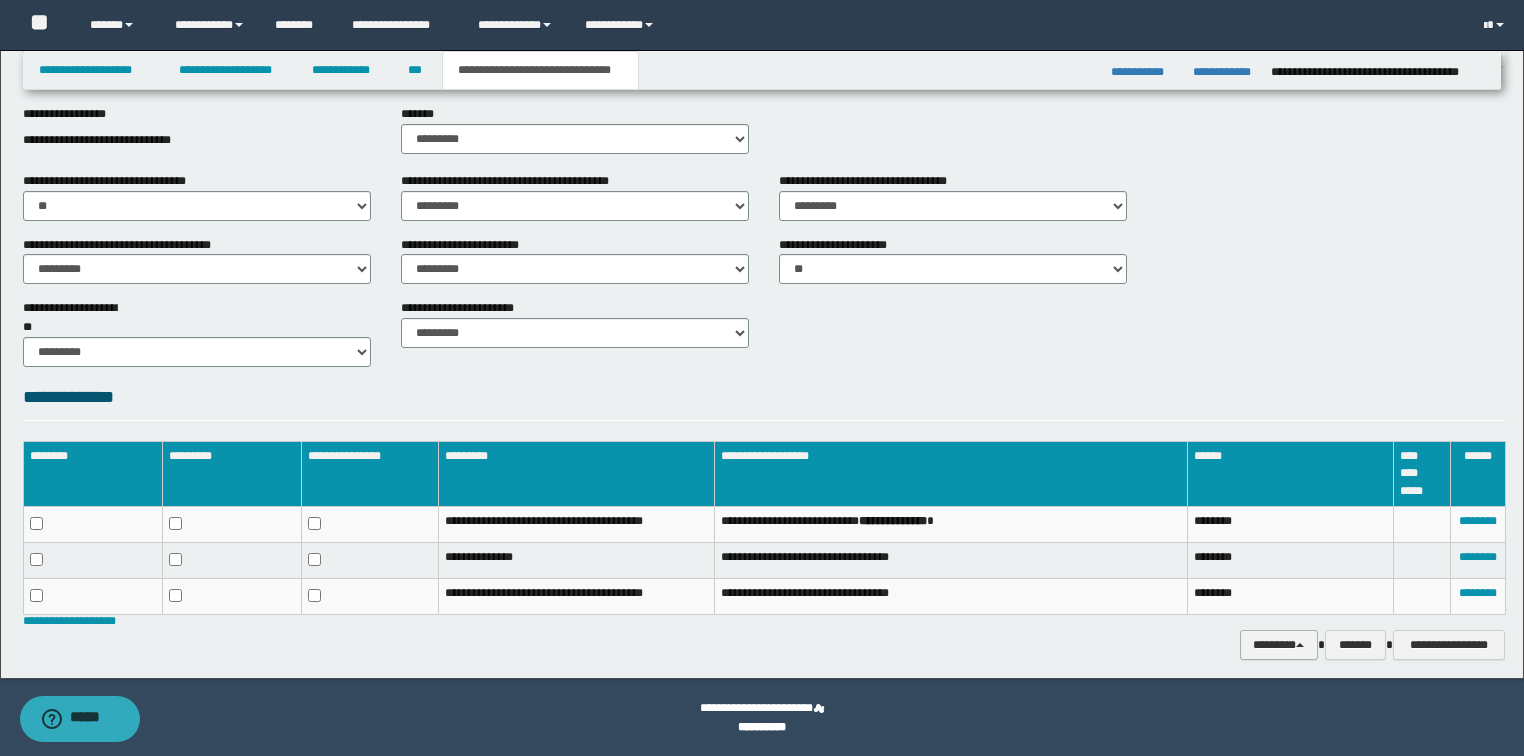 click on "********" at bounding box center [1279, 645] 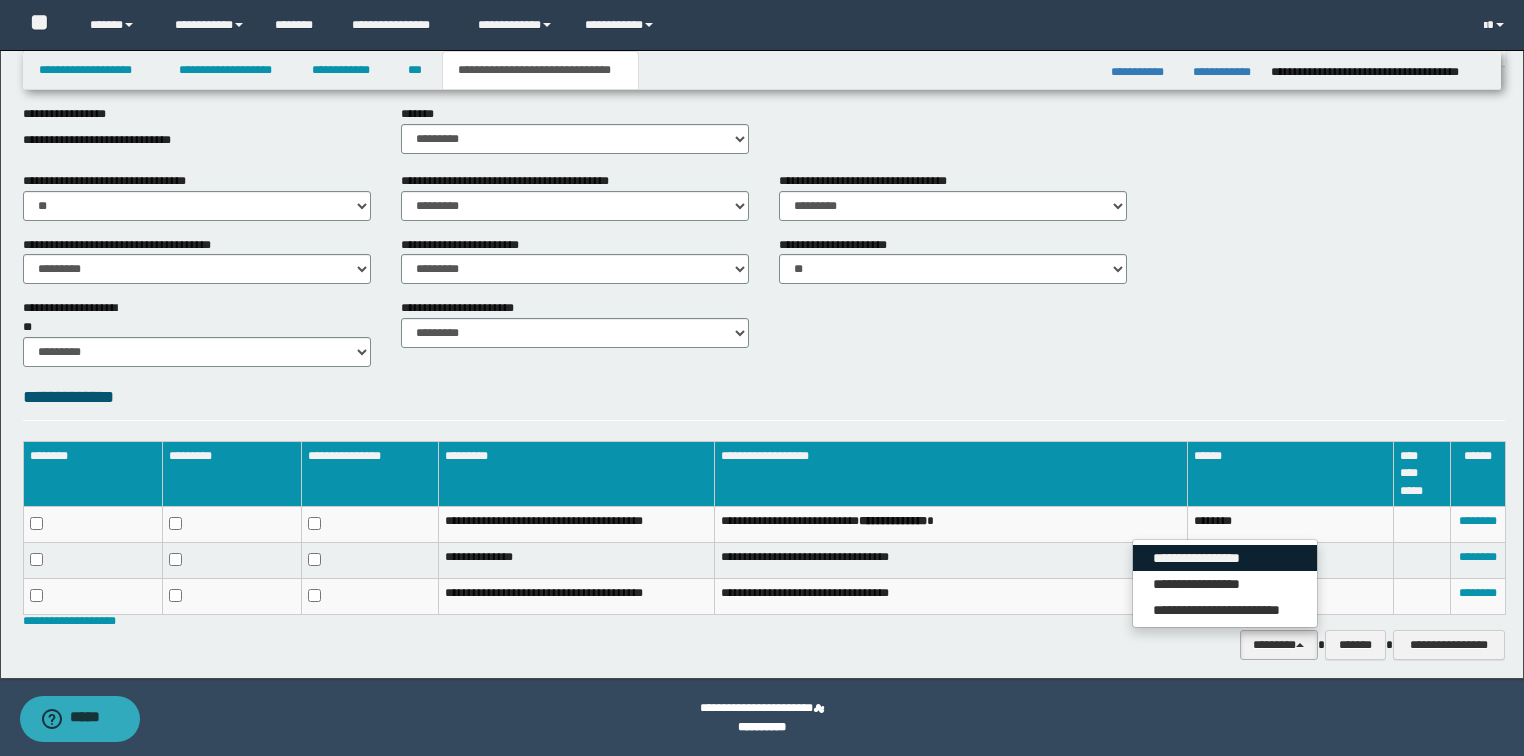 click on "**********" at bounding box center [1225, 558] 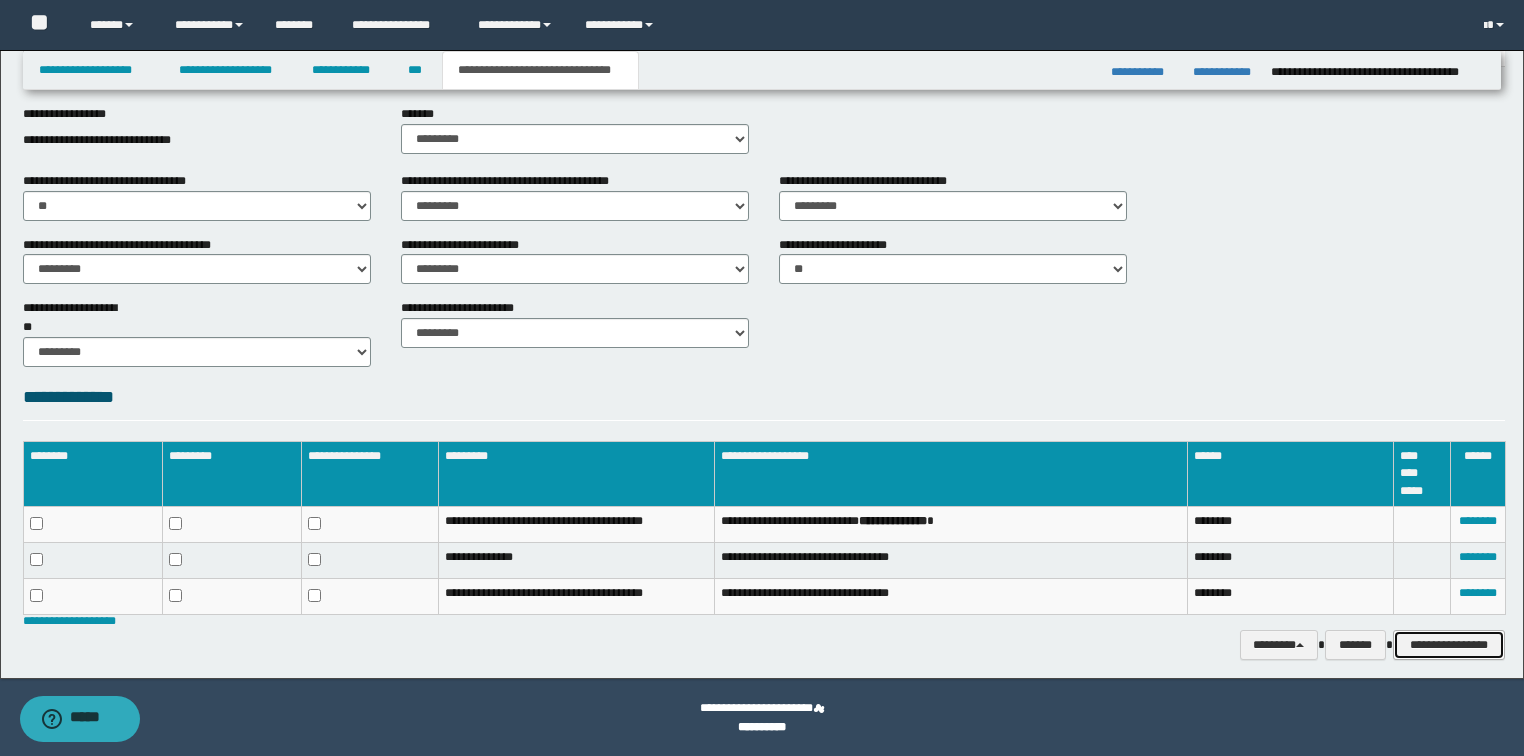 click on "**********" at bounding box center (1449, 645) 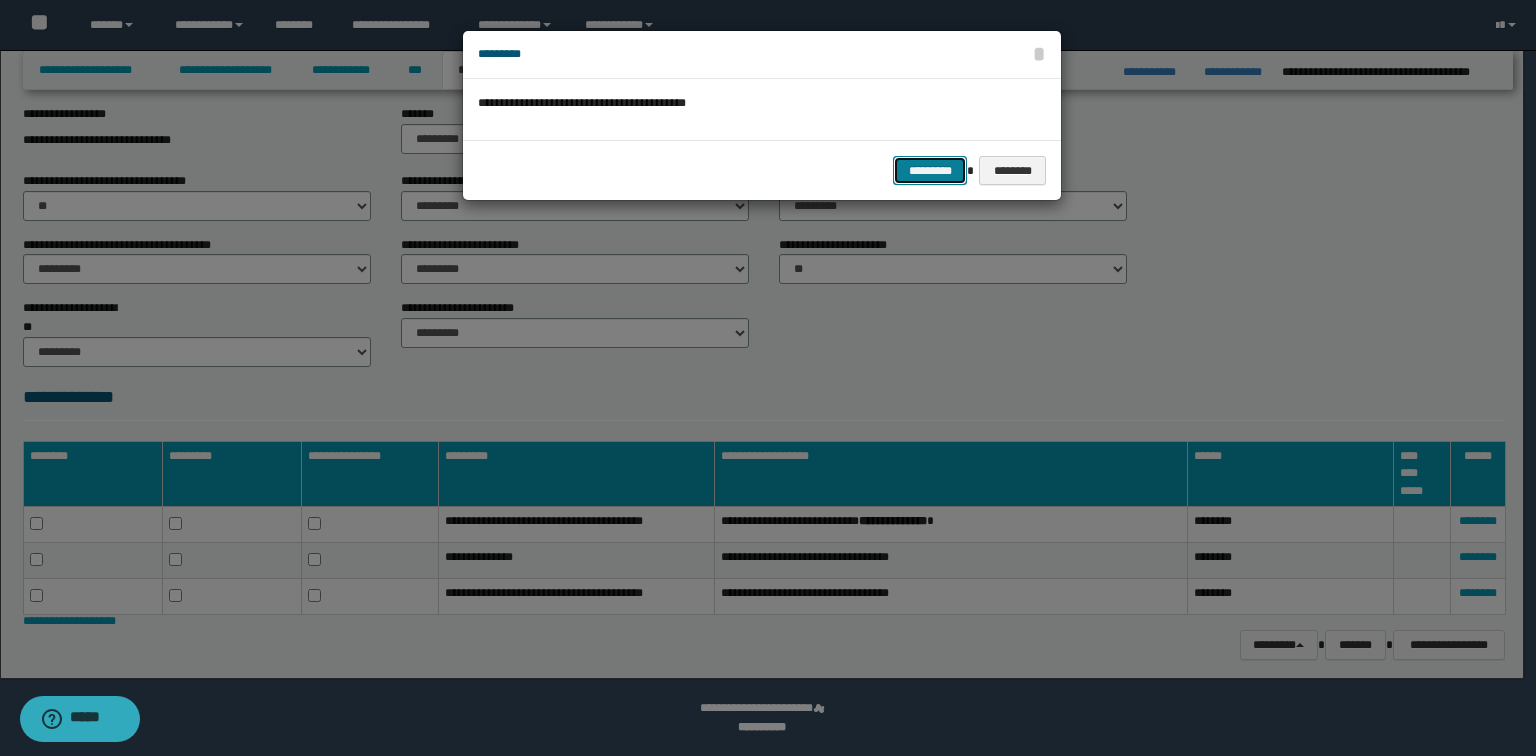 click on "*********" at bounding box center (930, 171) 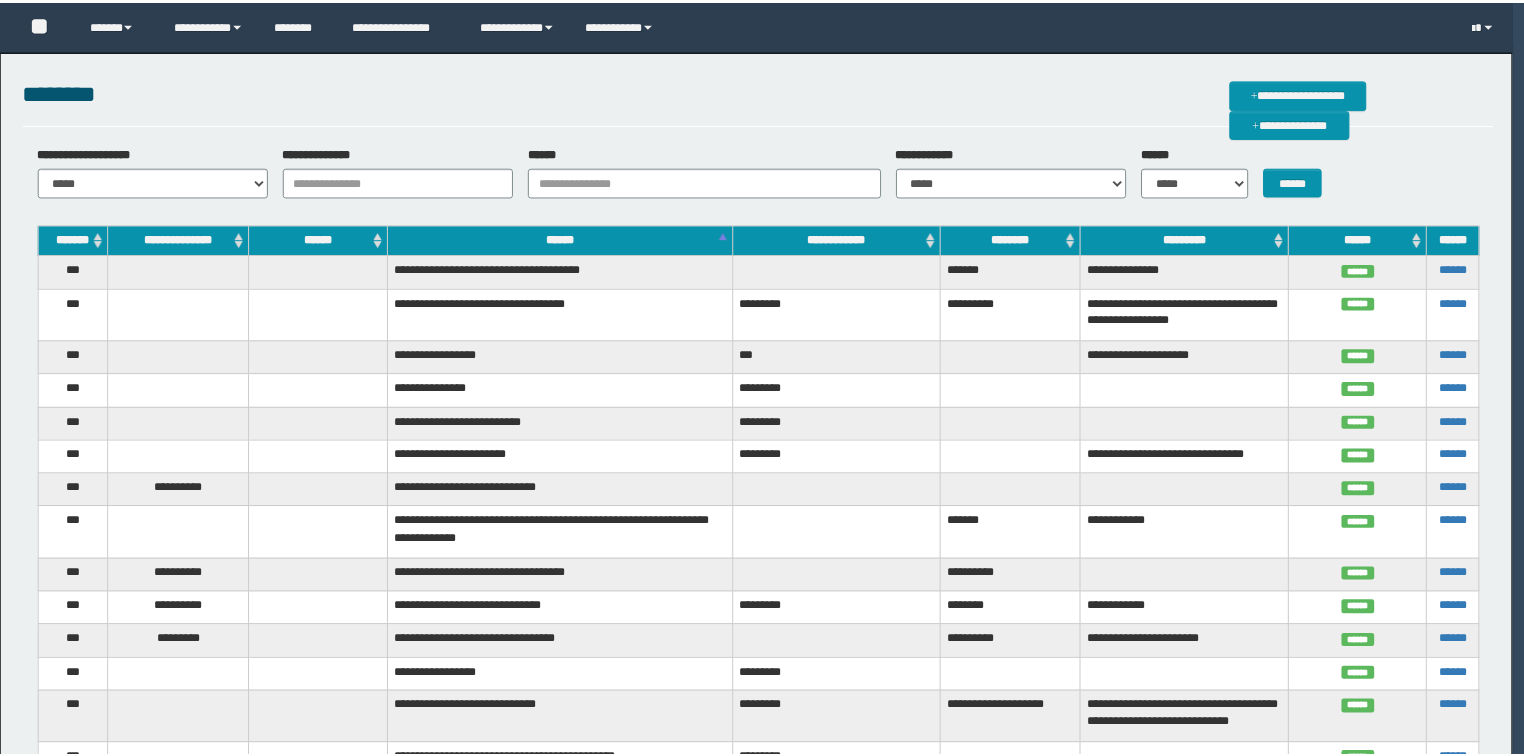 scroll, scrollTop: 0, scrollLeft: 0, axis: both 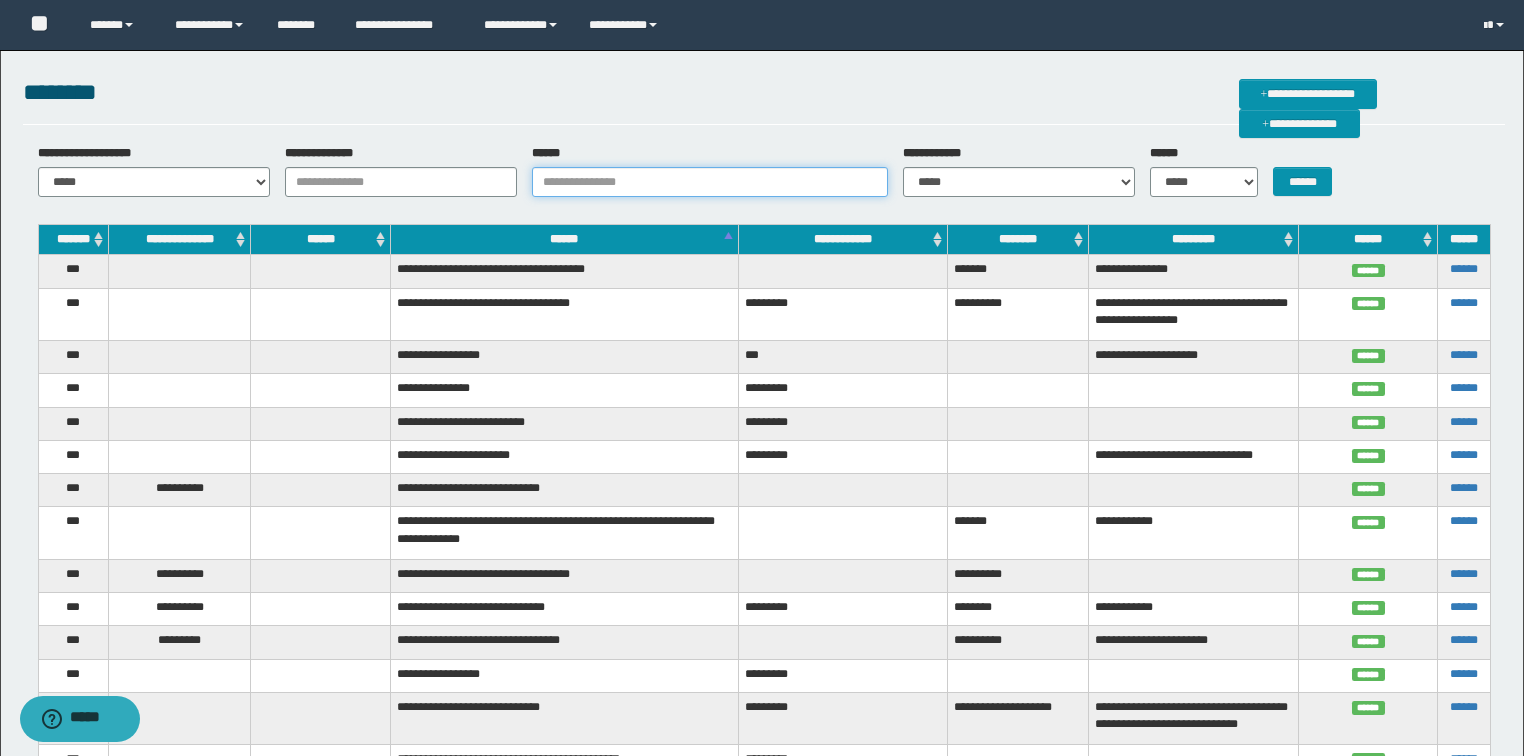 click on "******" at bounding box center [710, 182] 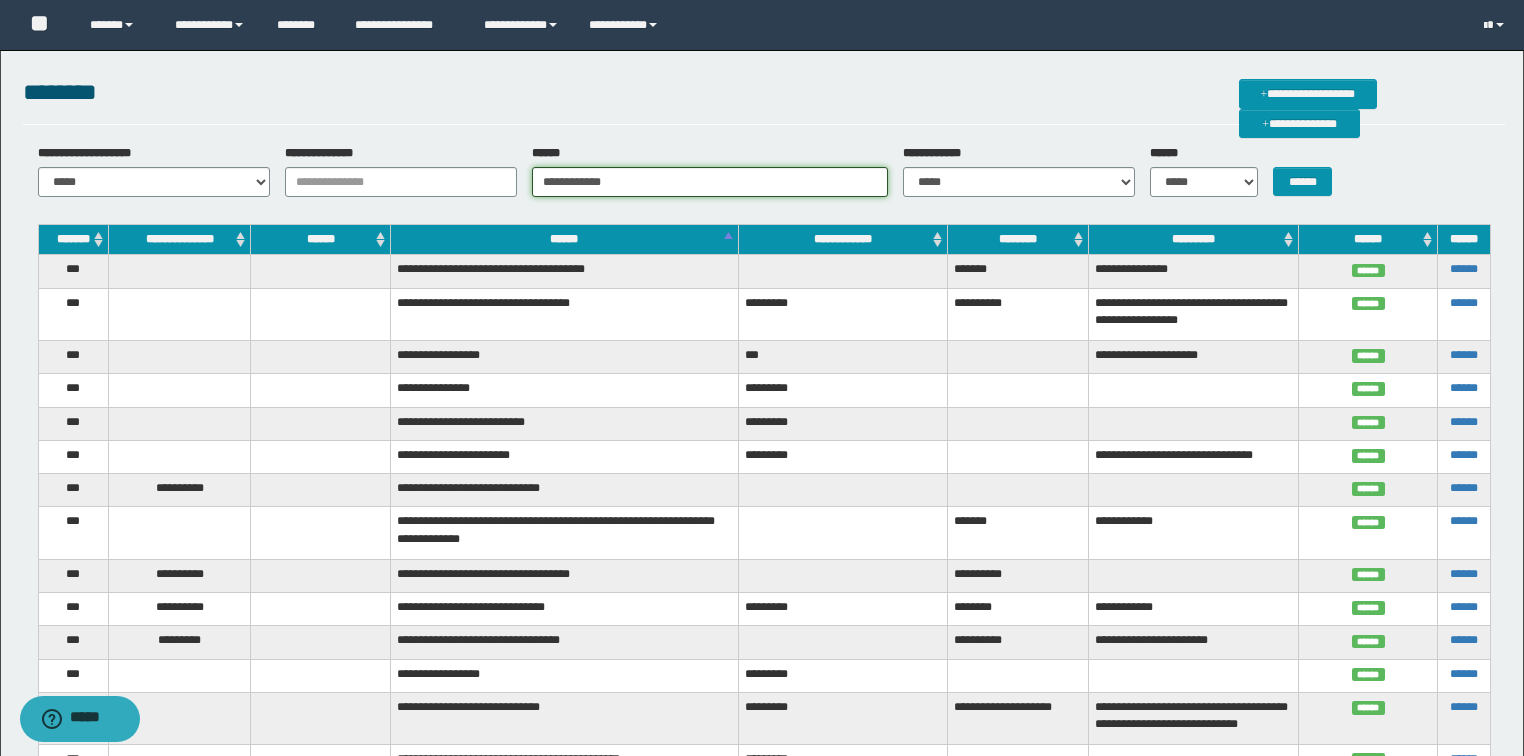 type on "**********" 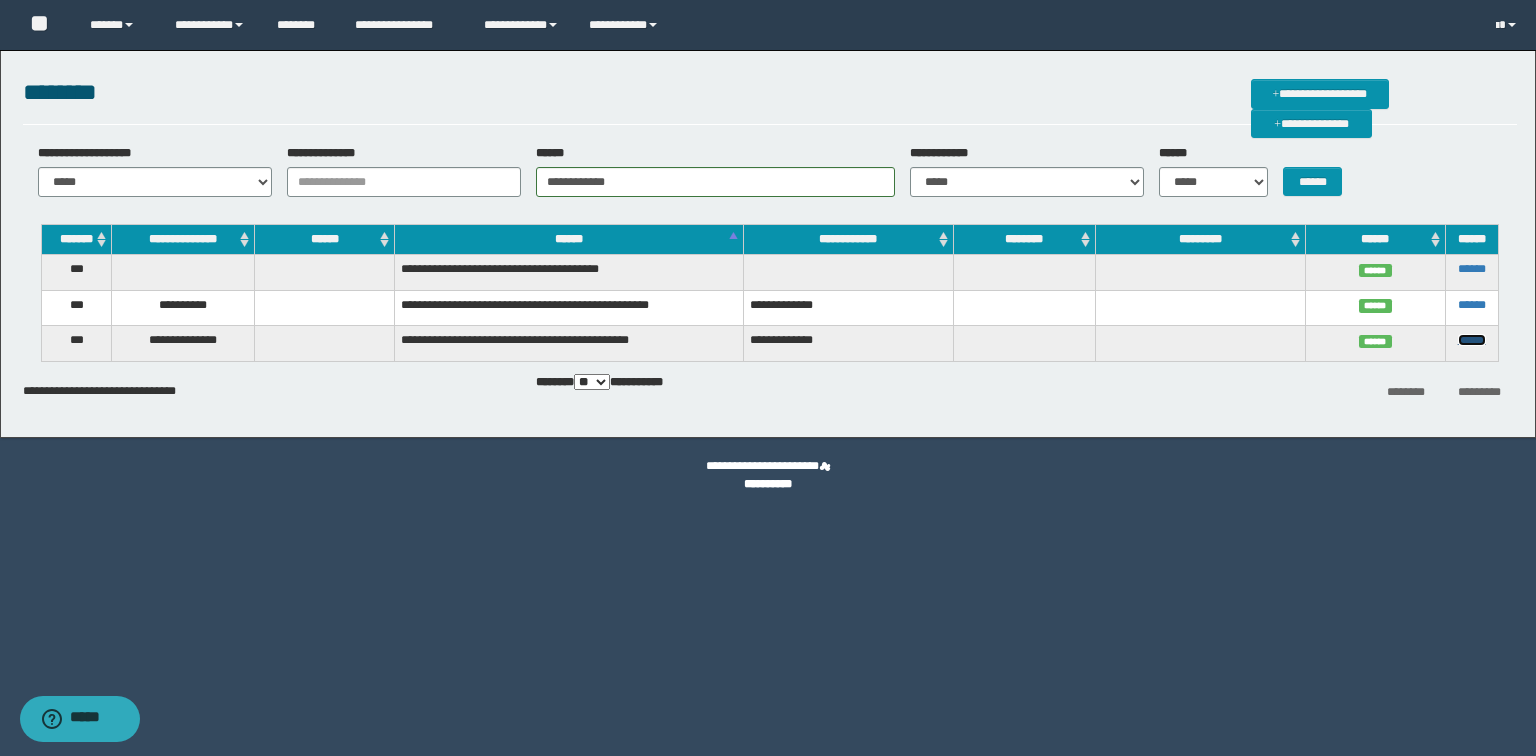 click on "******" at bounding box center (1472, 340) 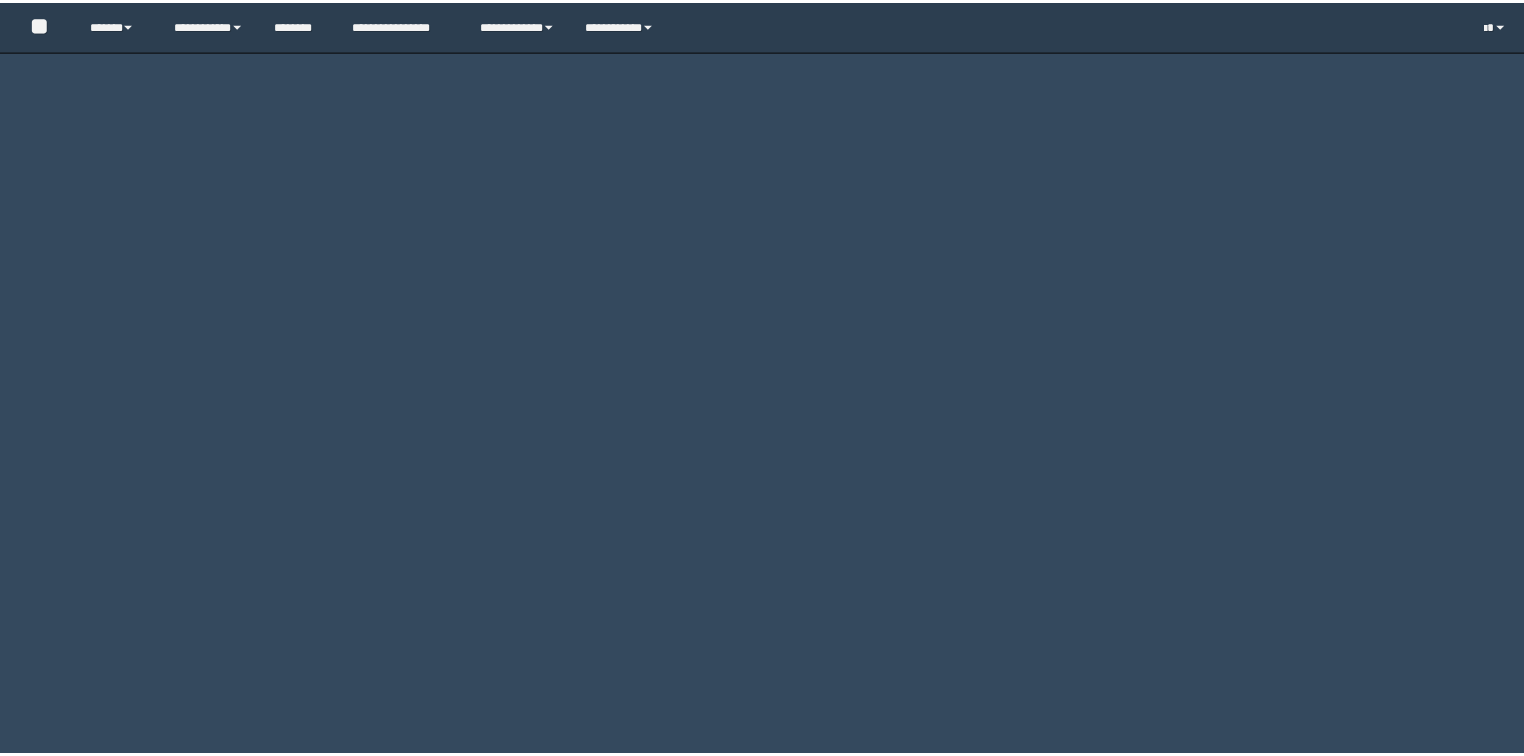 scroll, scrollTop: 0, scrollLeft: 0, axis: both 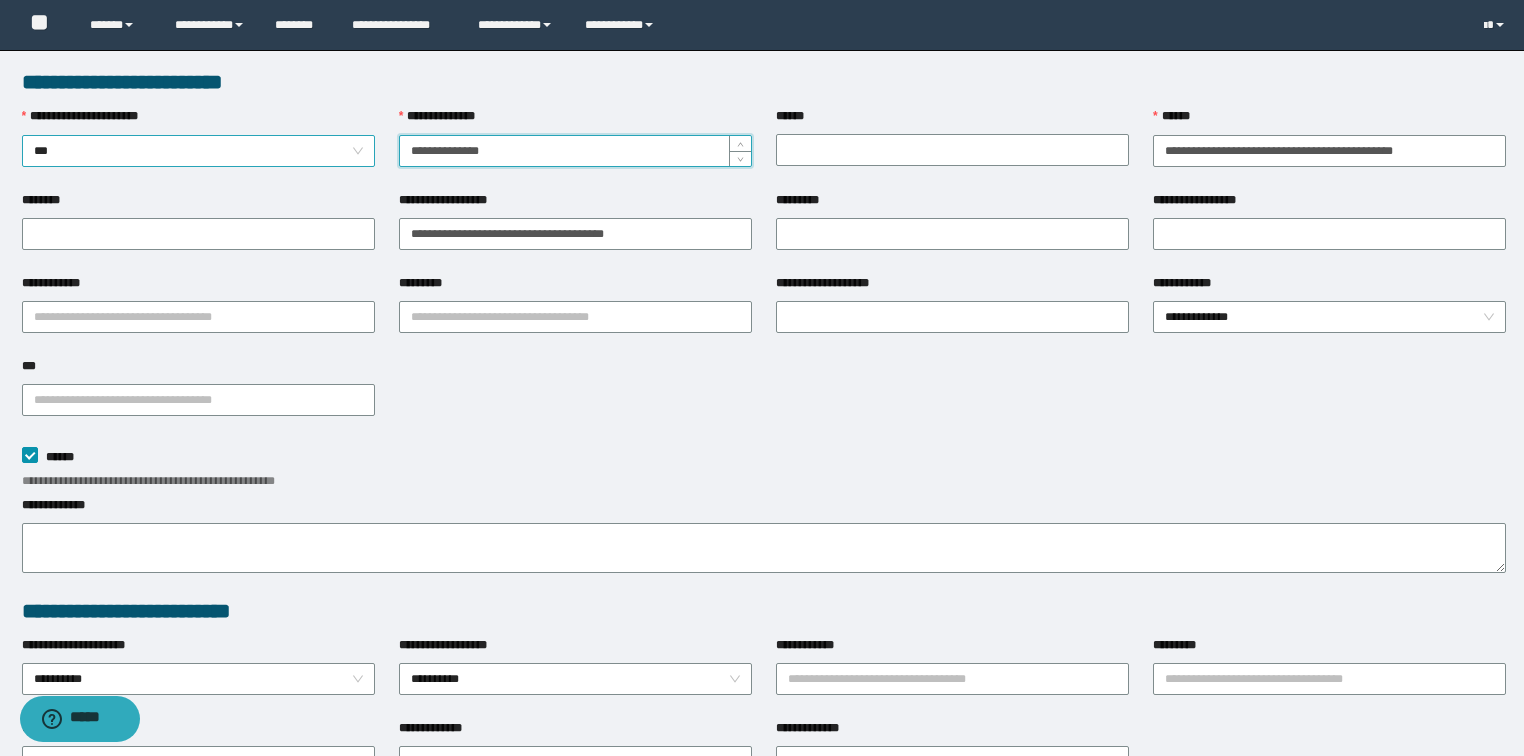 drag, startPoint x: 549, startPoint y: 150, endPoint x: 215, endPoint y: 148, distance: 334.00598 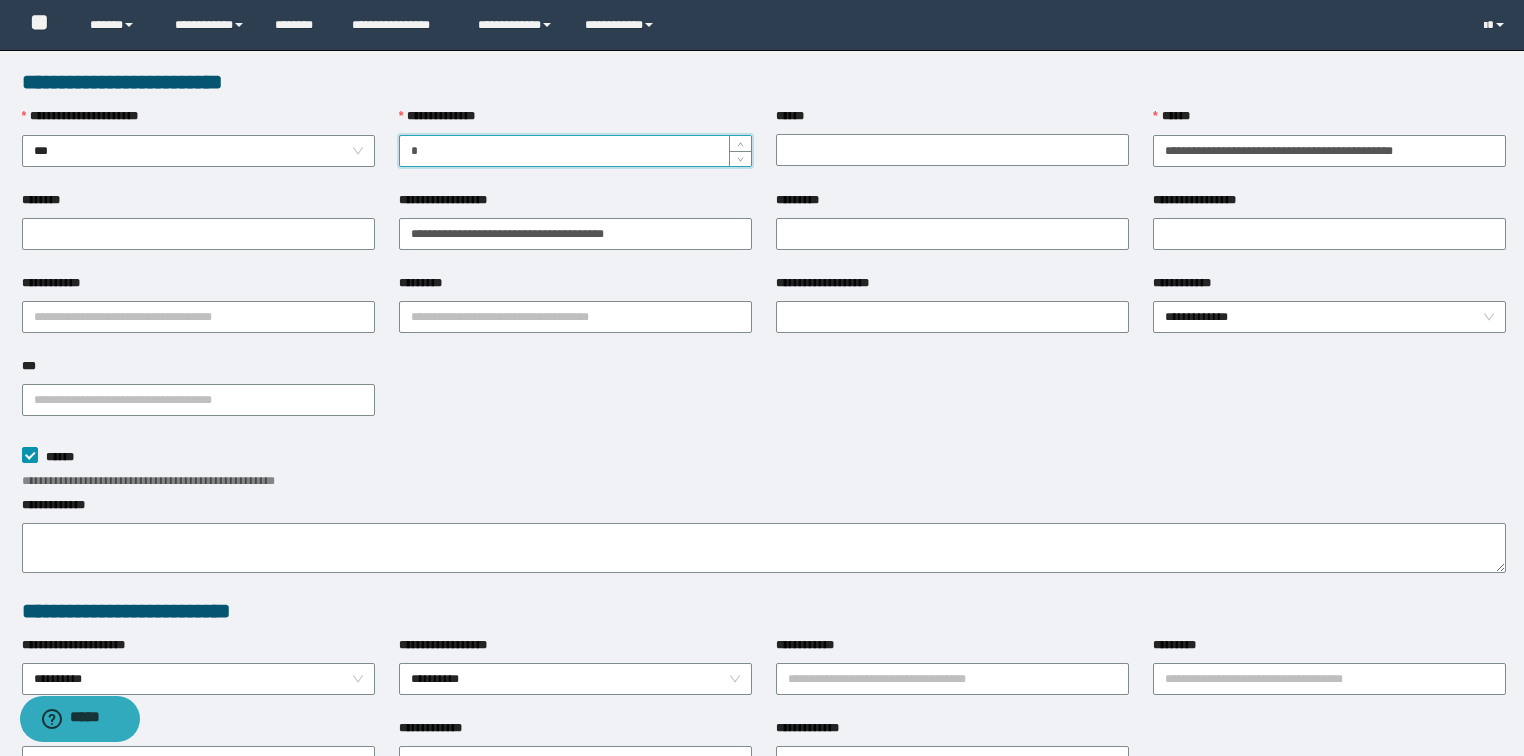 type on "*" 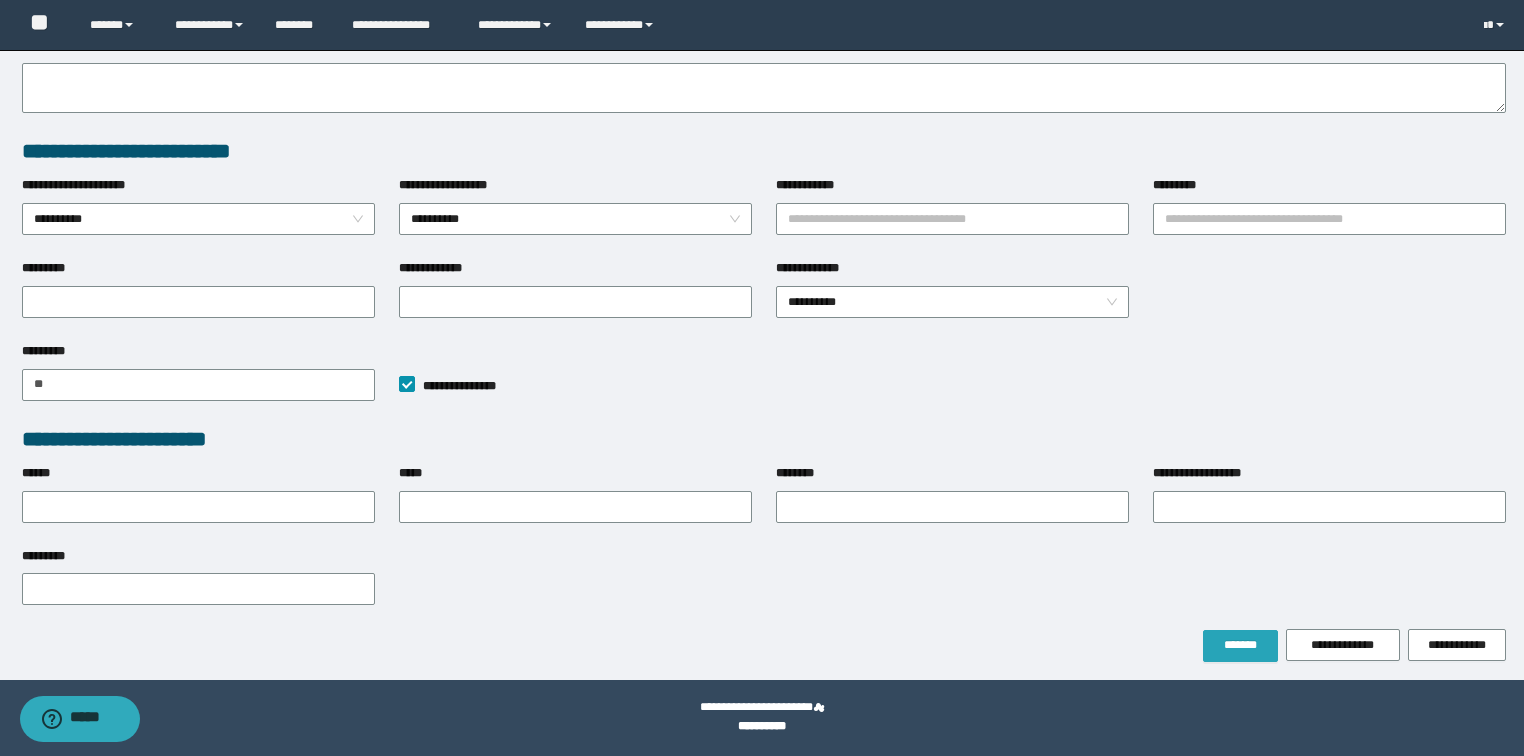 click on "*******" at bounding box center (1240, 645) 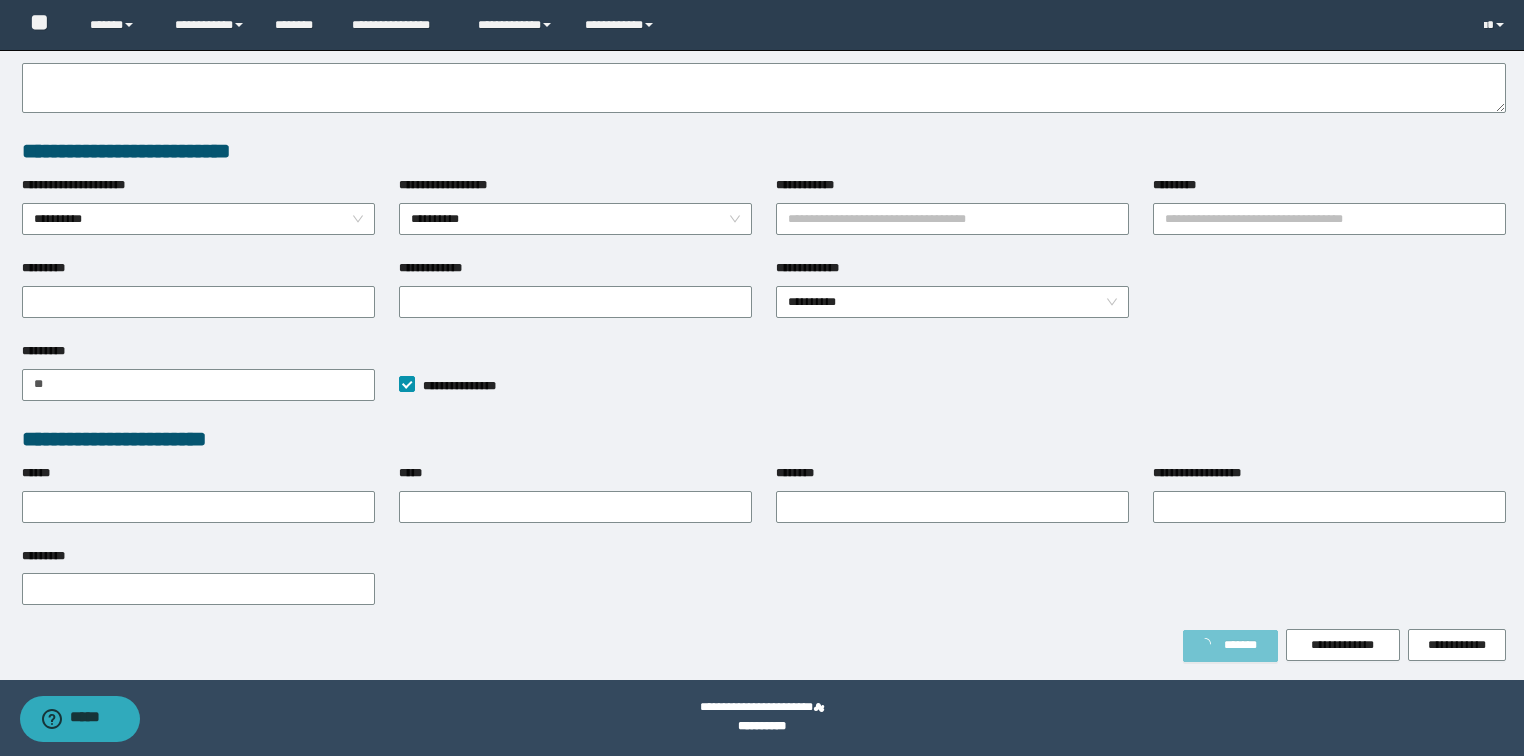 scroll, scrollTop: 512, scrollLeft: 0, axis: vertical 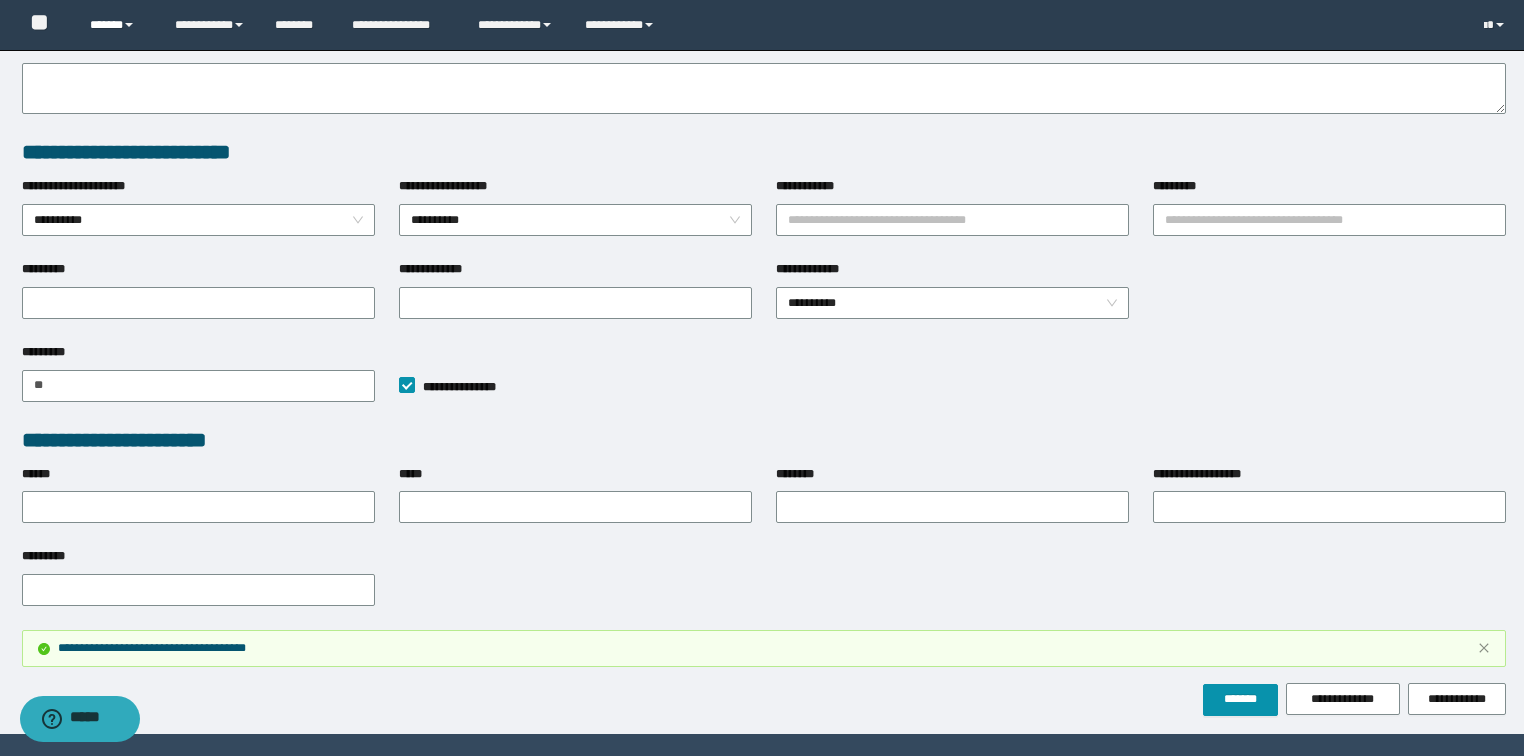 click on "******" at bounding box center (117, 25) 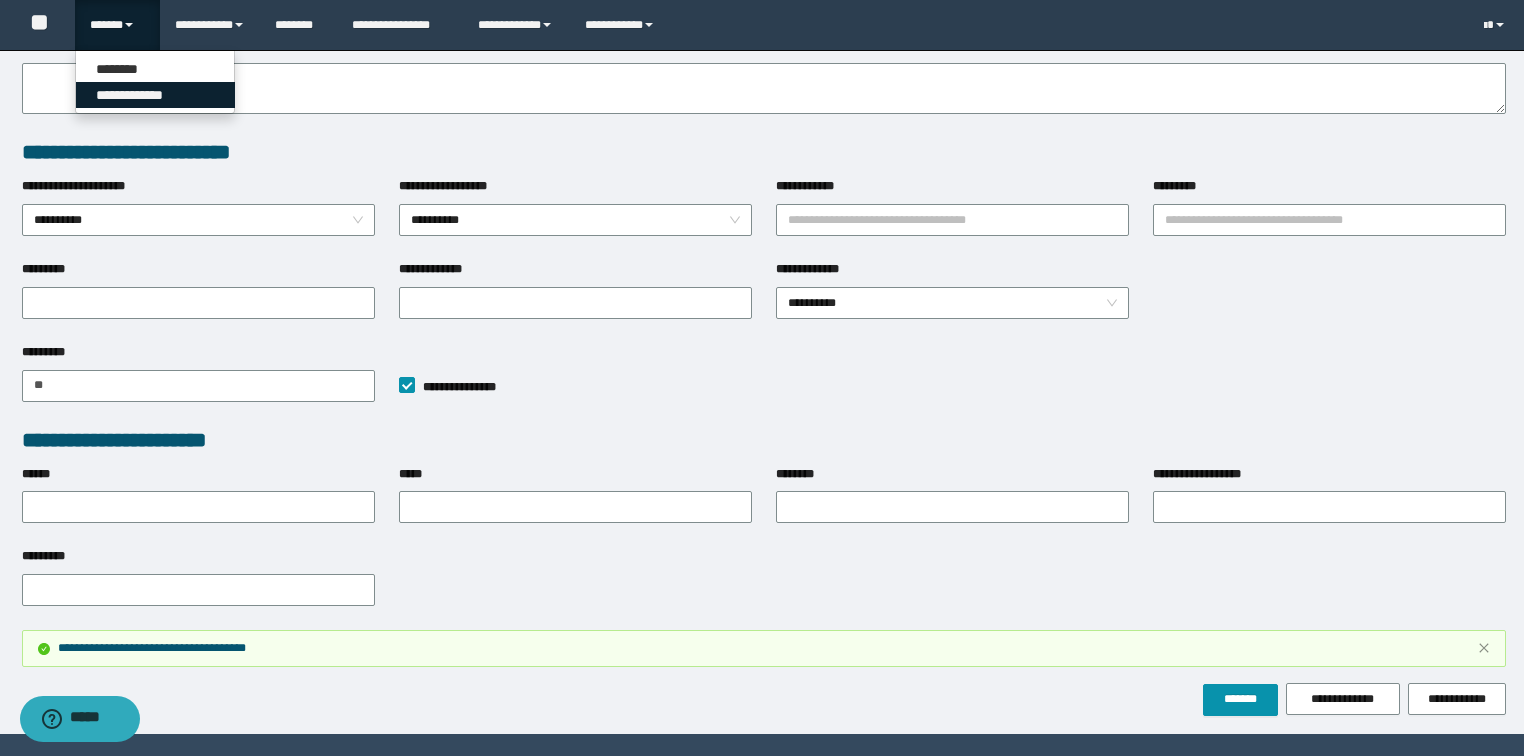 click on "**********" at bounding box center (155, 95) 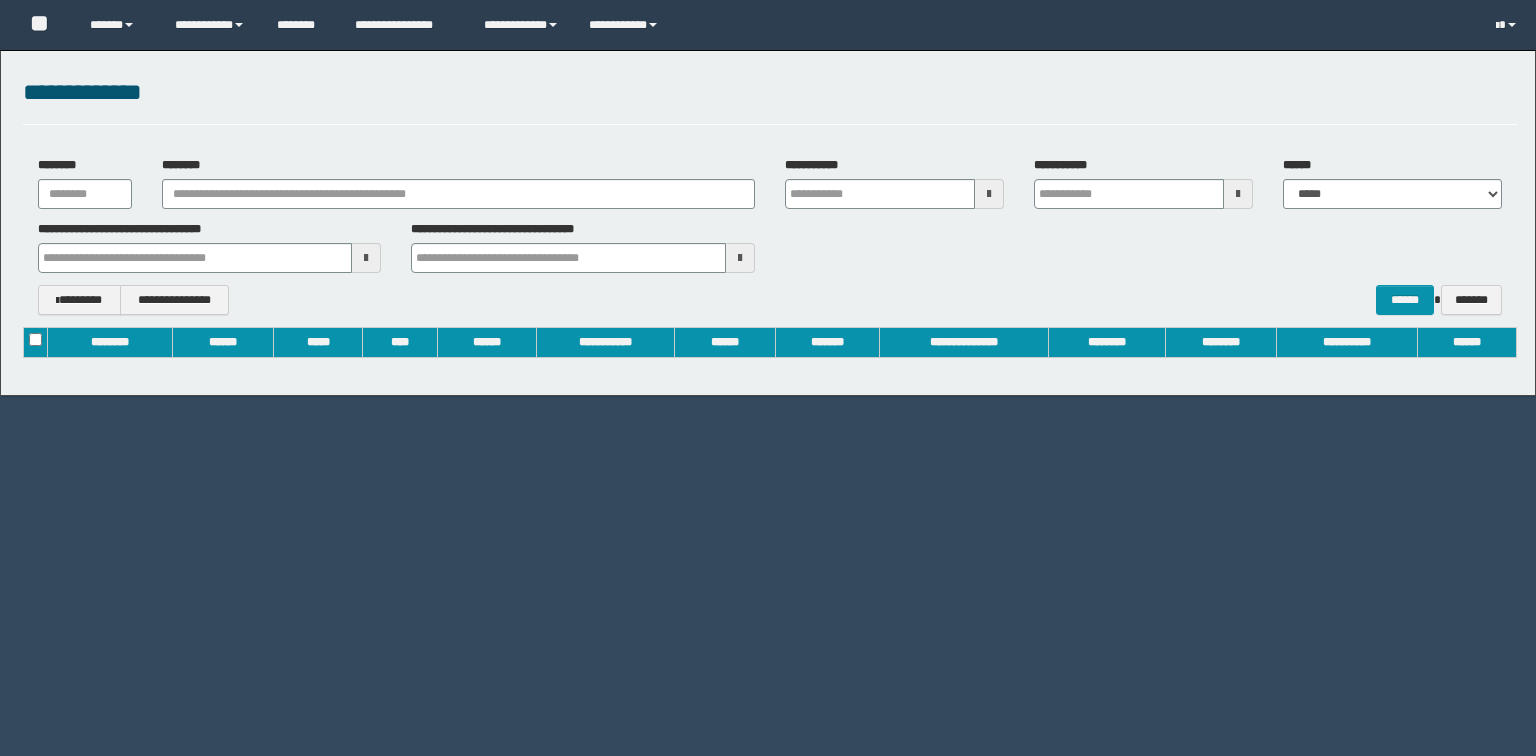 scroll, scrollTop: 0, scrollLeft: 0, axis: both 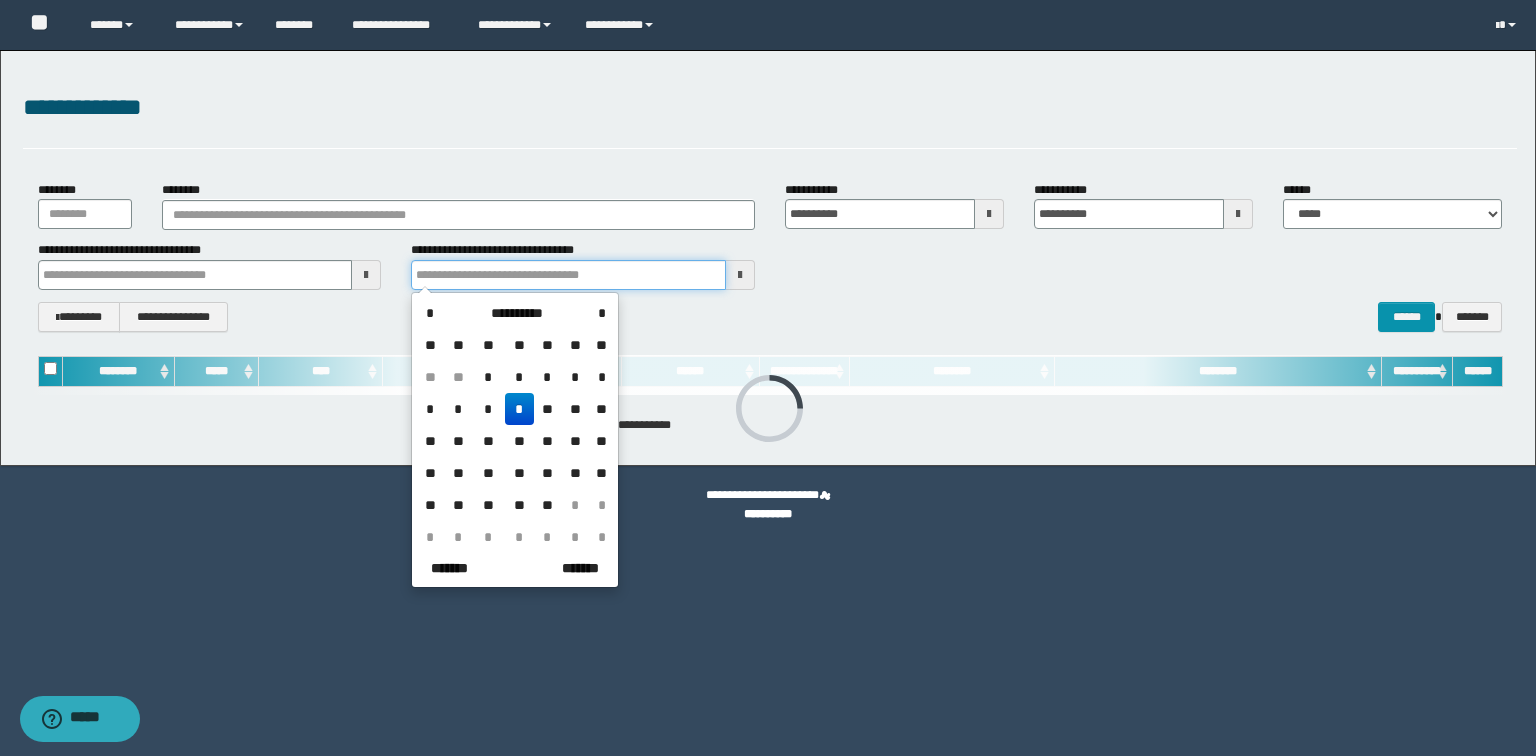 click at bounding box center [568, 275] 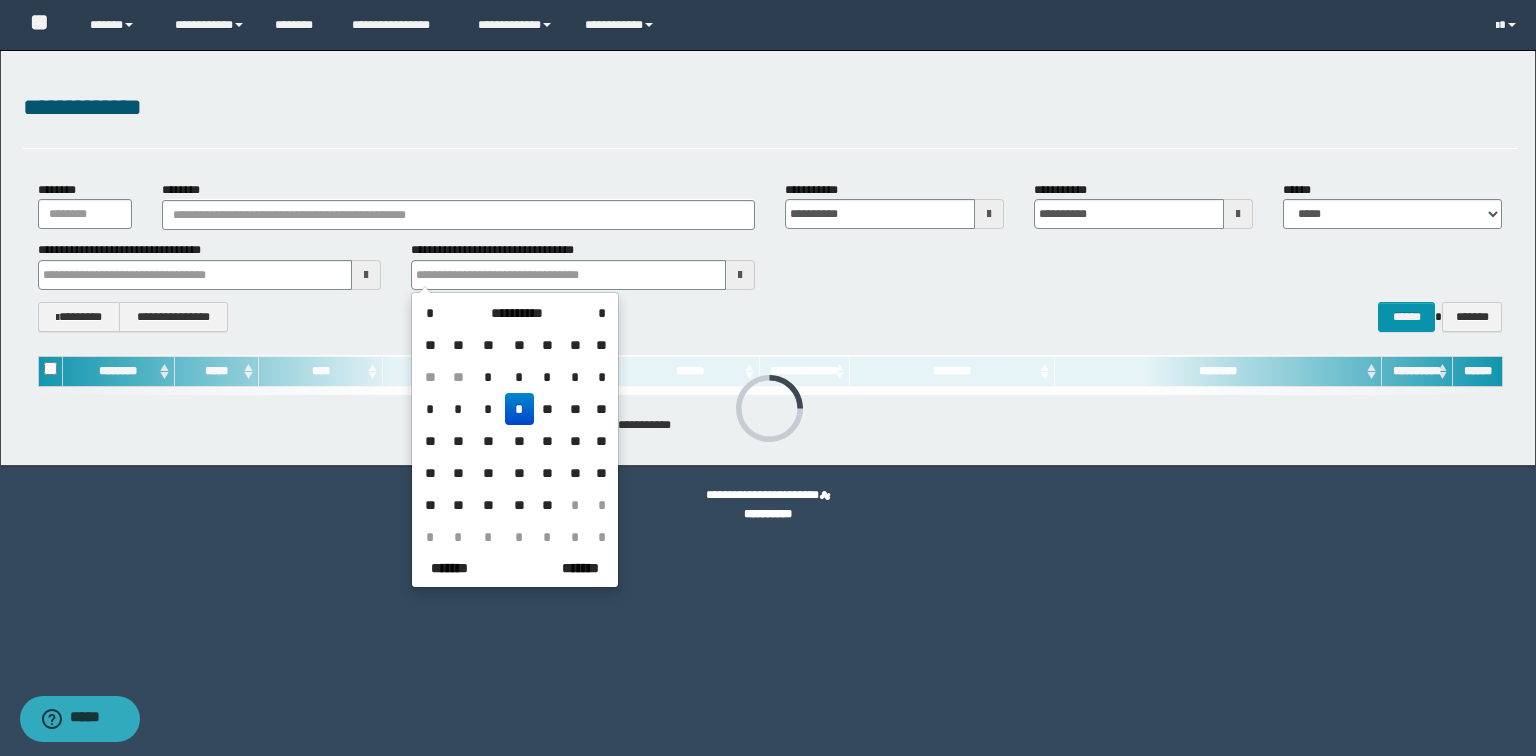 click on "**********" at bounding box center (583, 265) 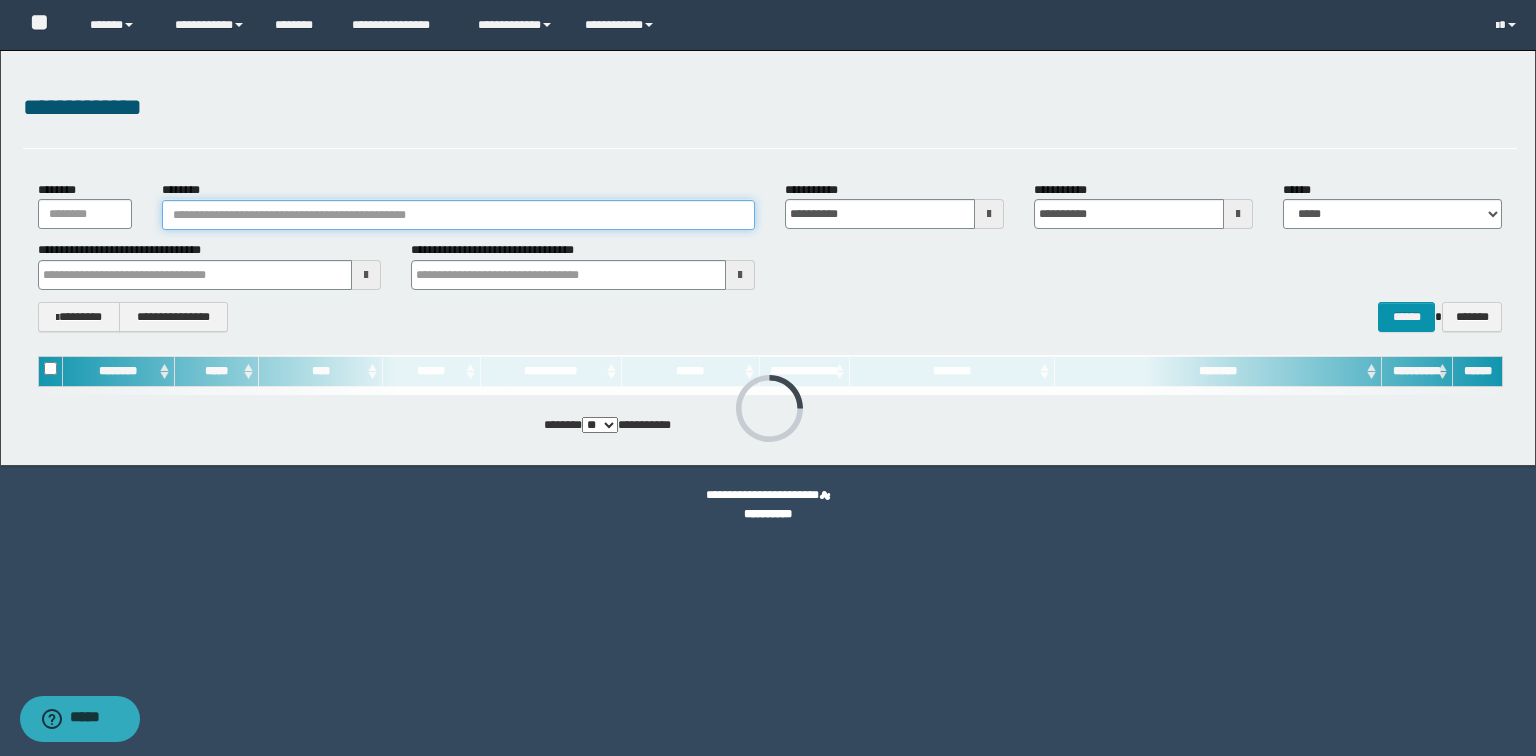 click on "********" at bounding box center [458, 215] 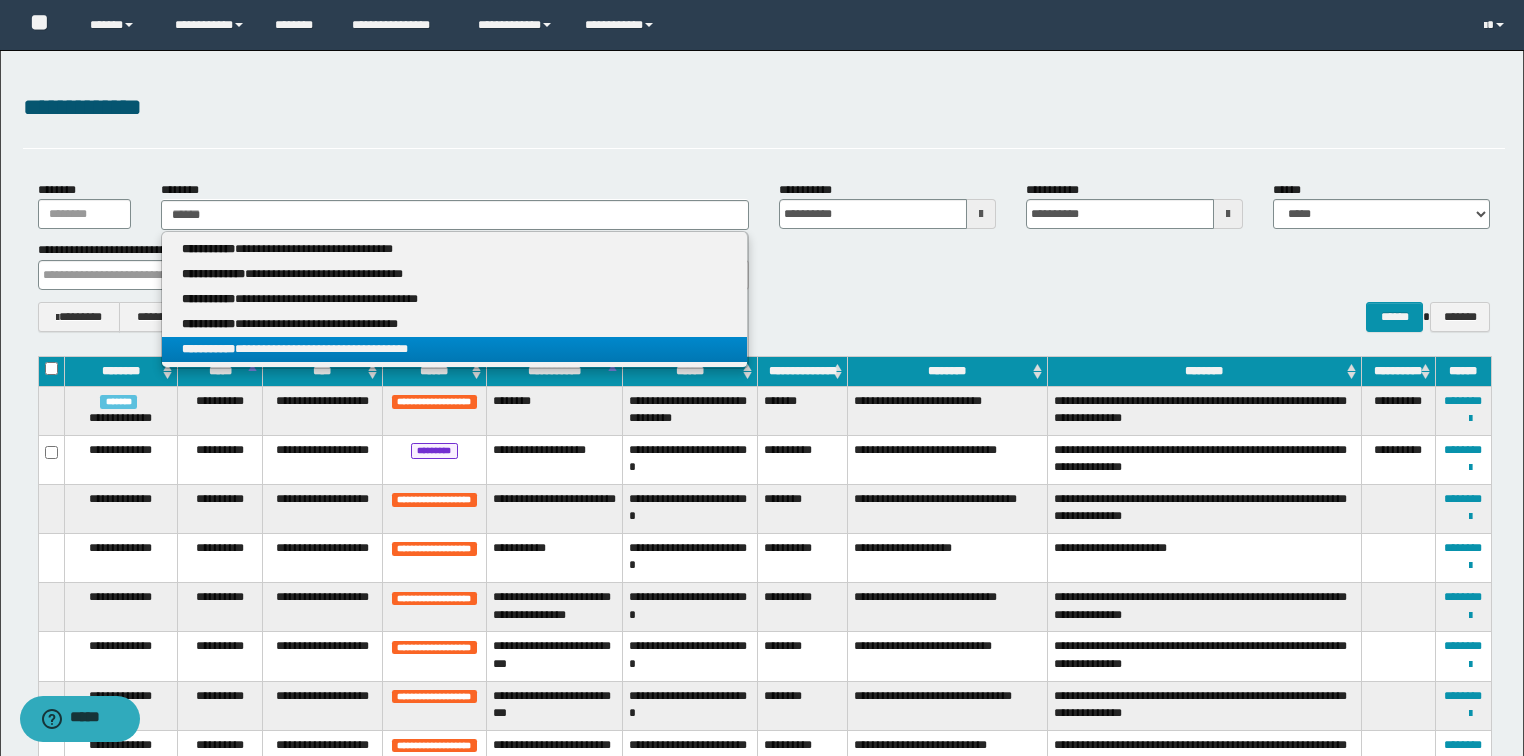 click on "**********" at bounding box center [454, 349] 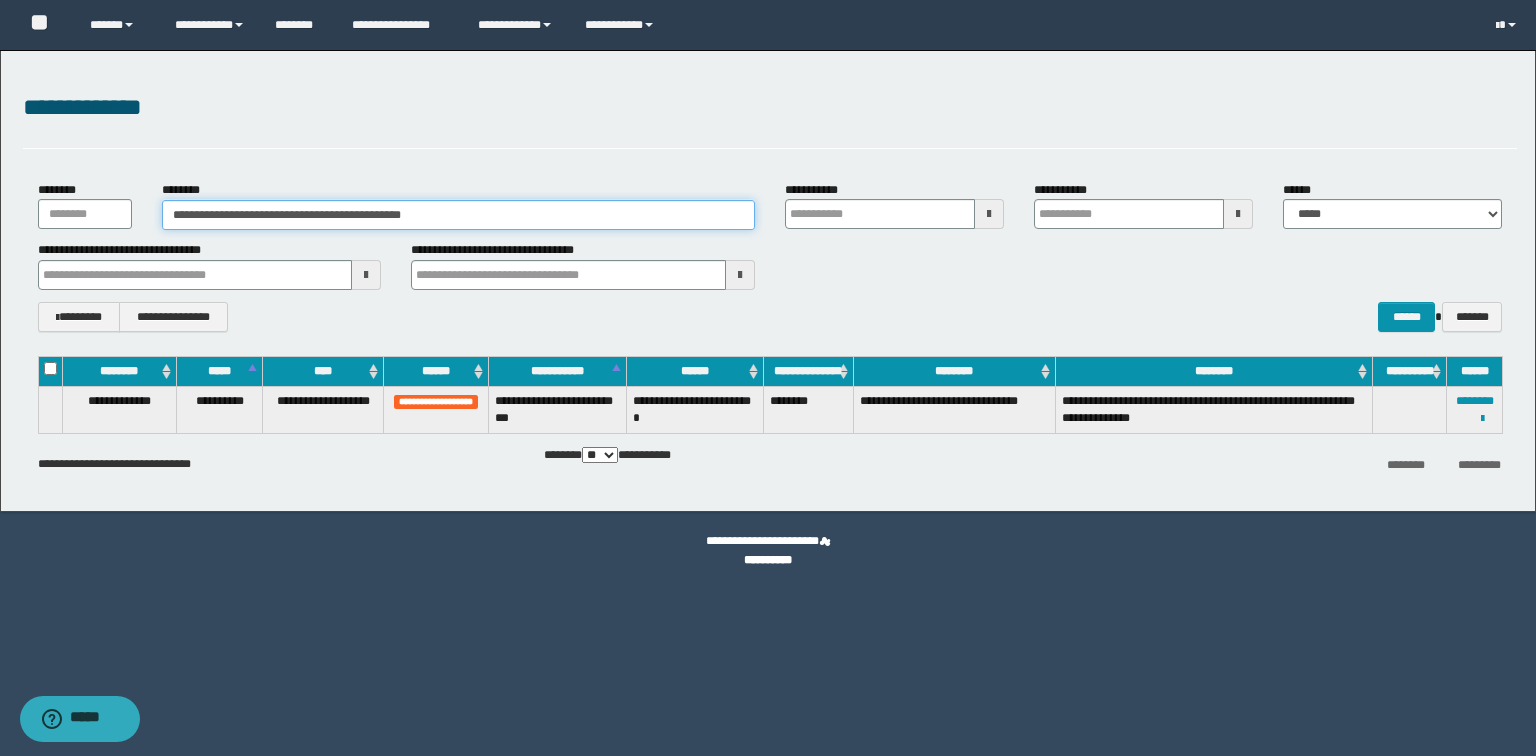 drag, startPoint x: 464, startPoint y: 216, endPoint x: 253, endPoint y: 207, distance: 211.19185 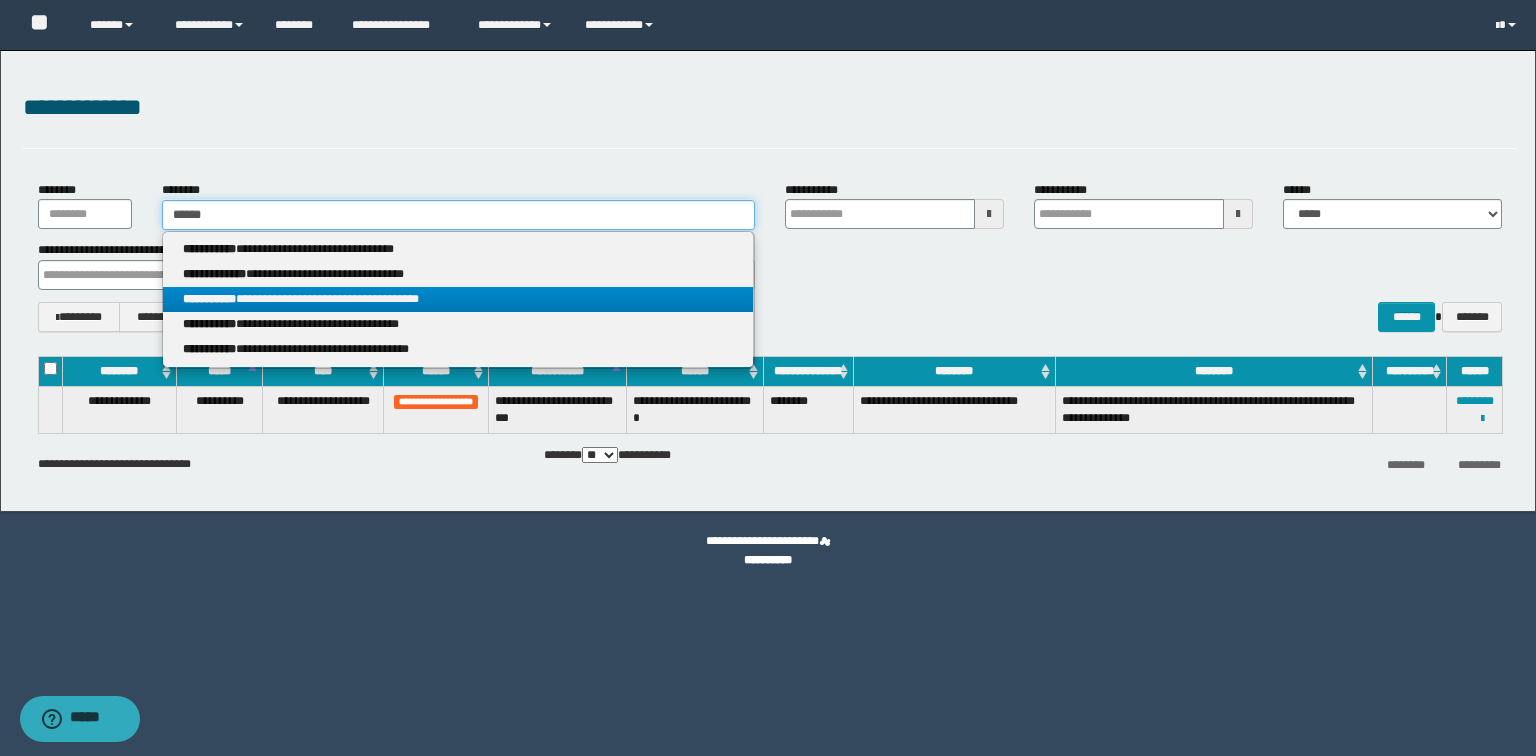 type on "******" 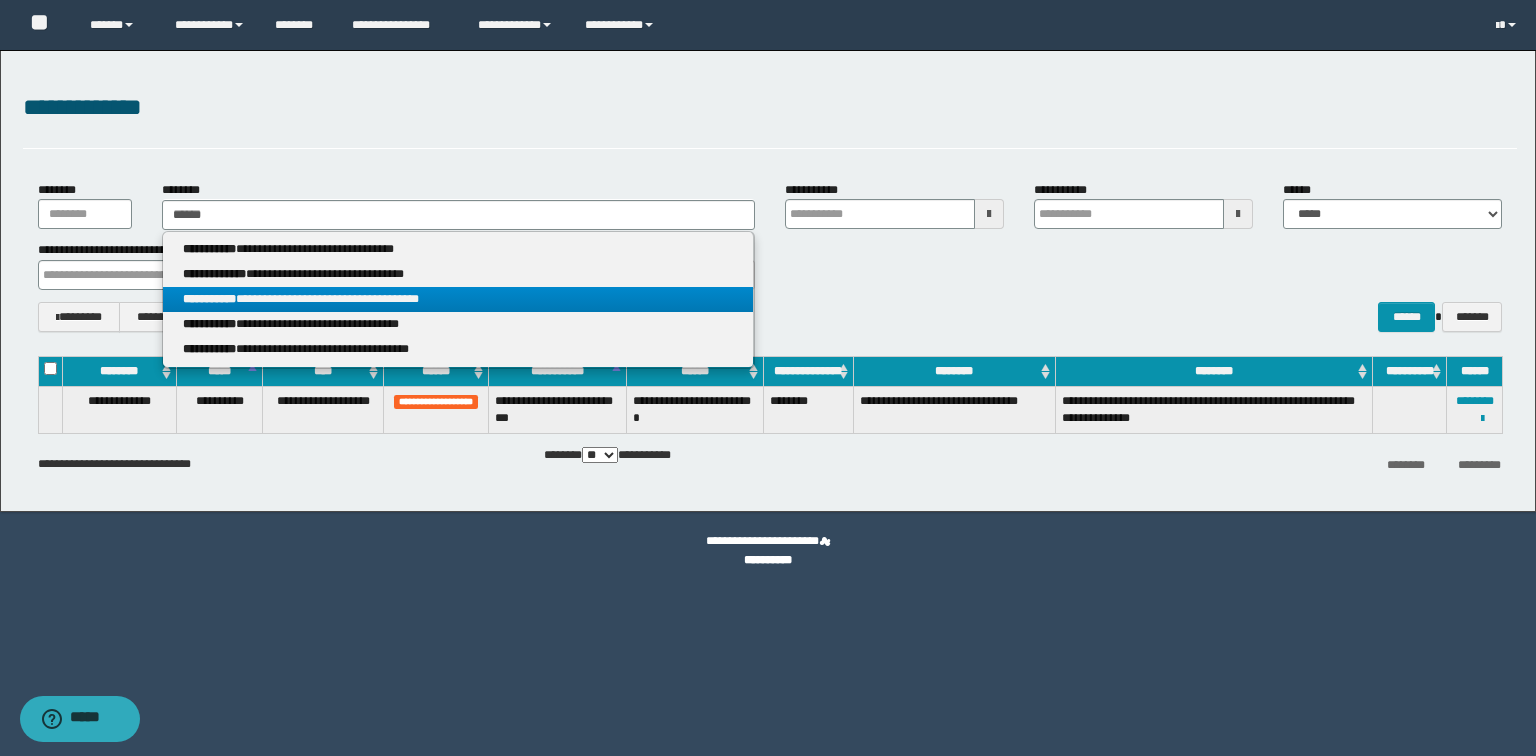 click on "**********" at bounding box center (458, 299) 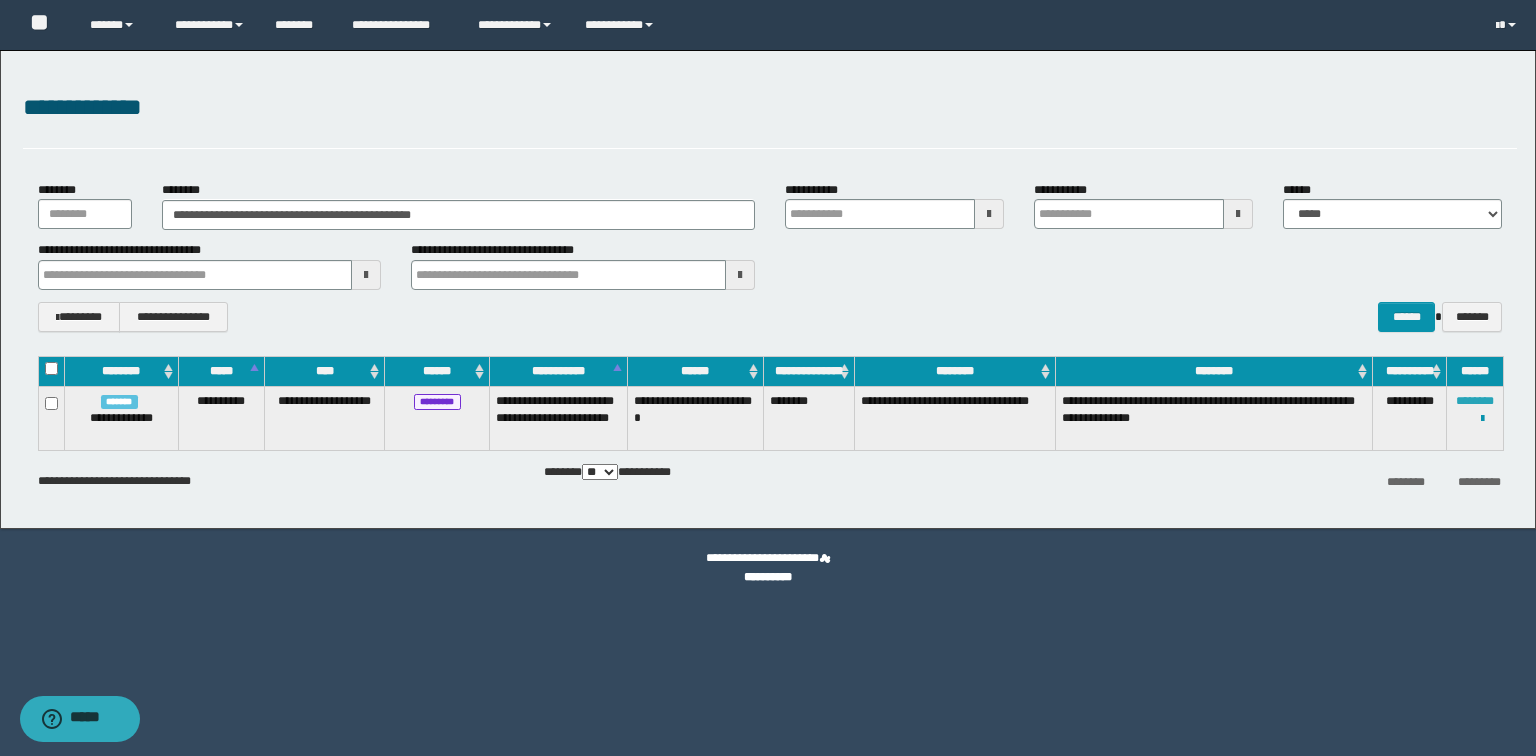 click on "********" at bounding box center (1475, 401) 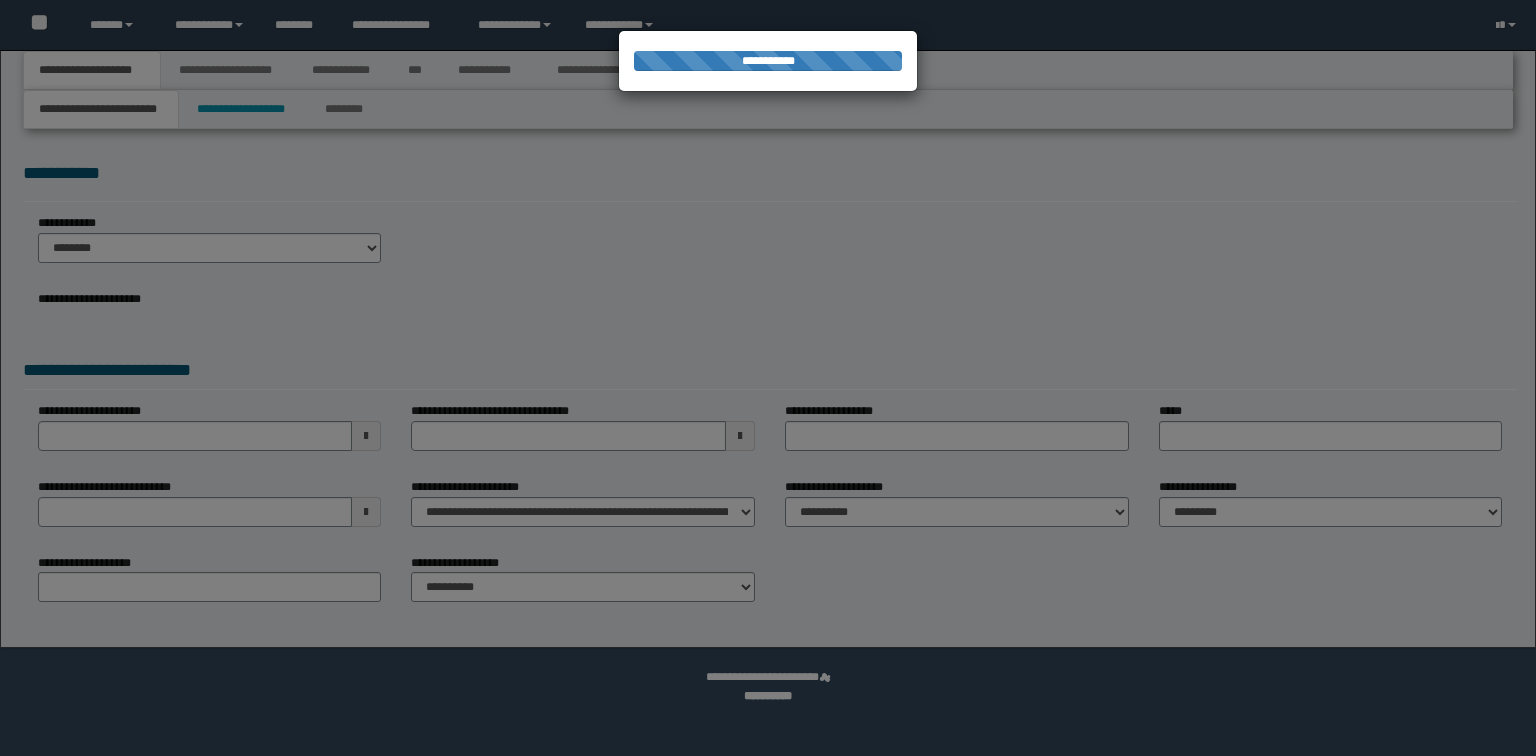 scroll, scrollTop: 0, scrollLeft: 0, axis: both 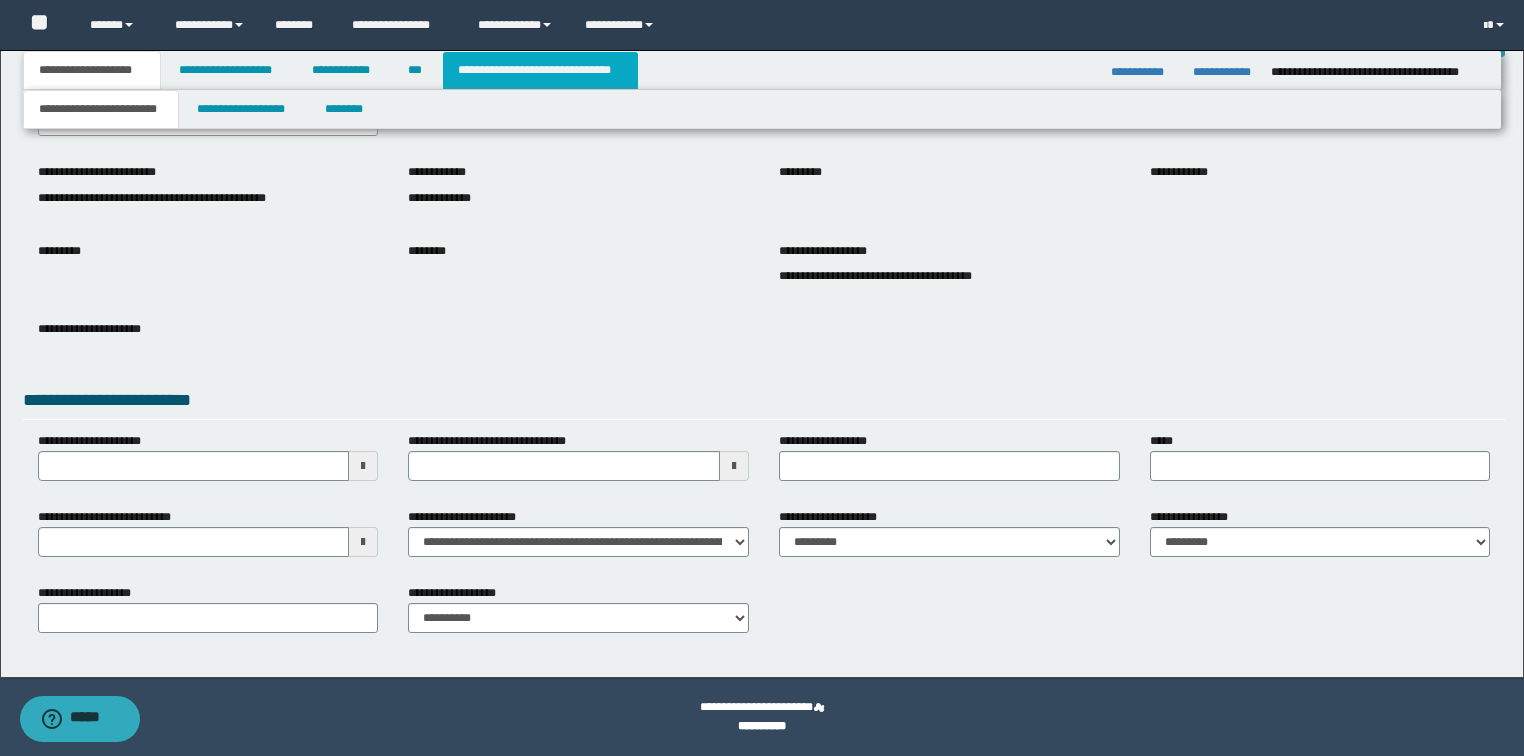 click on "**********" at bounding box center (540, 70) 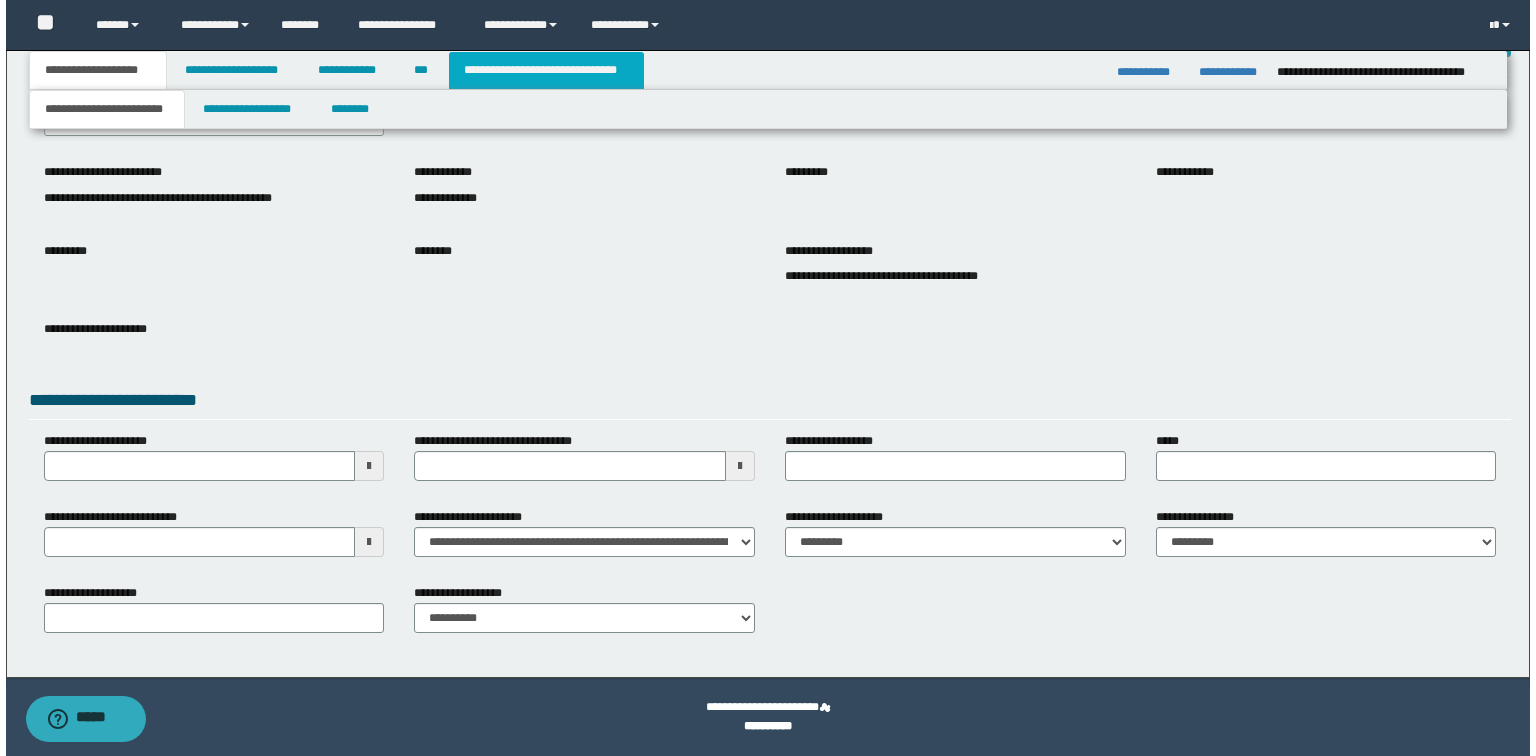 scroll, scrollTop: 0, scrollLeft: 0, axis: both 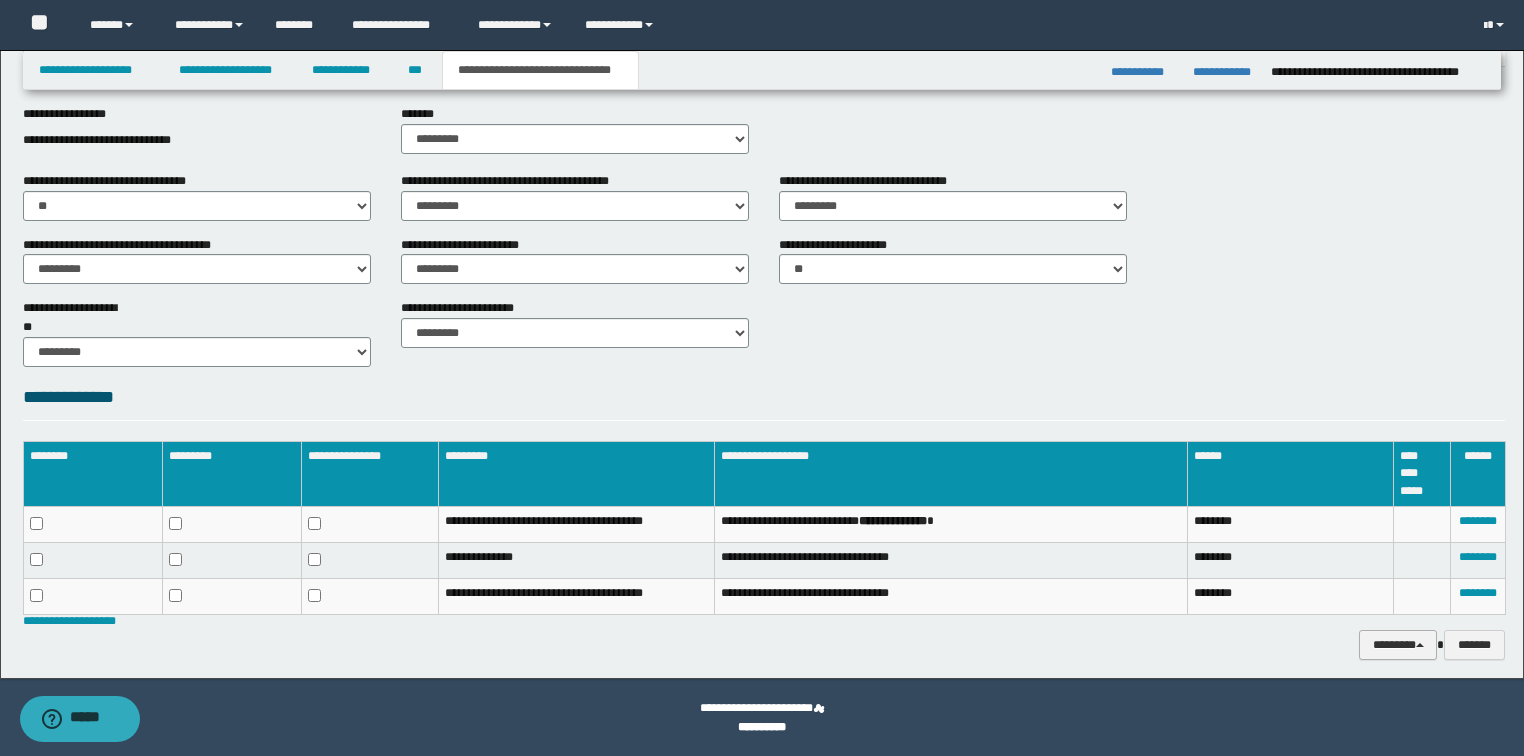 click on "********" at bounding box center (1398, 645) 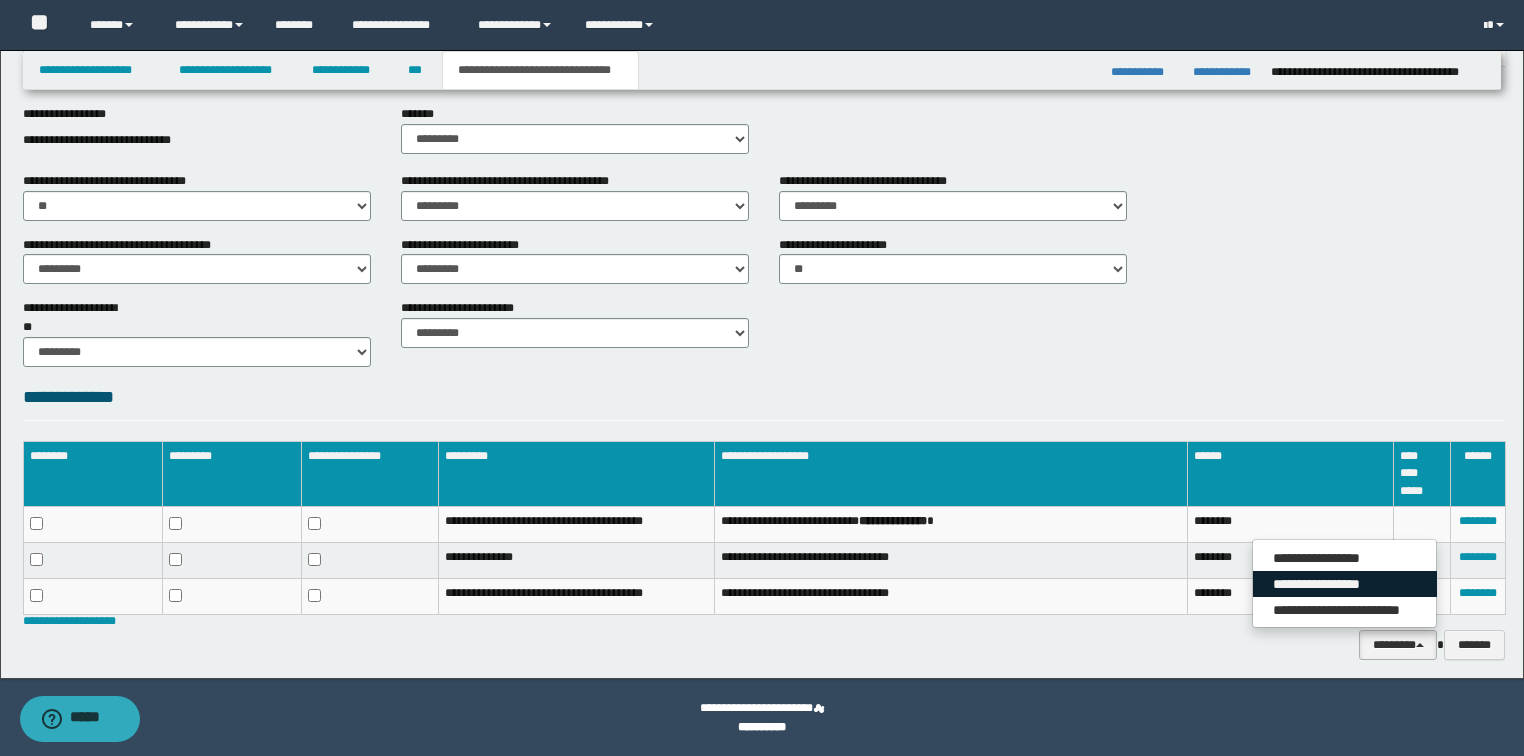 click on "**********" at bounding box center [1345, 558] 